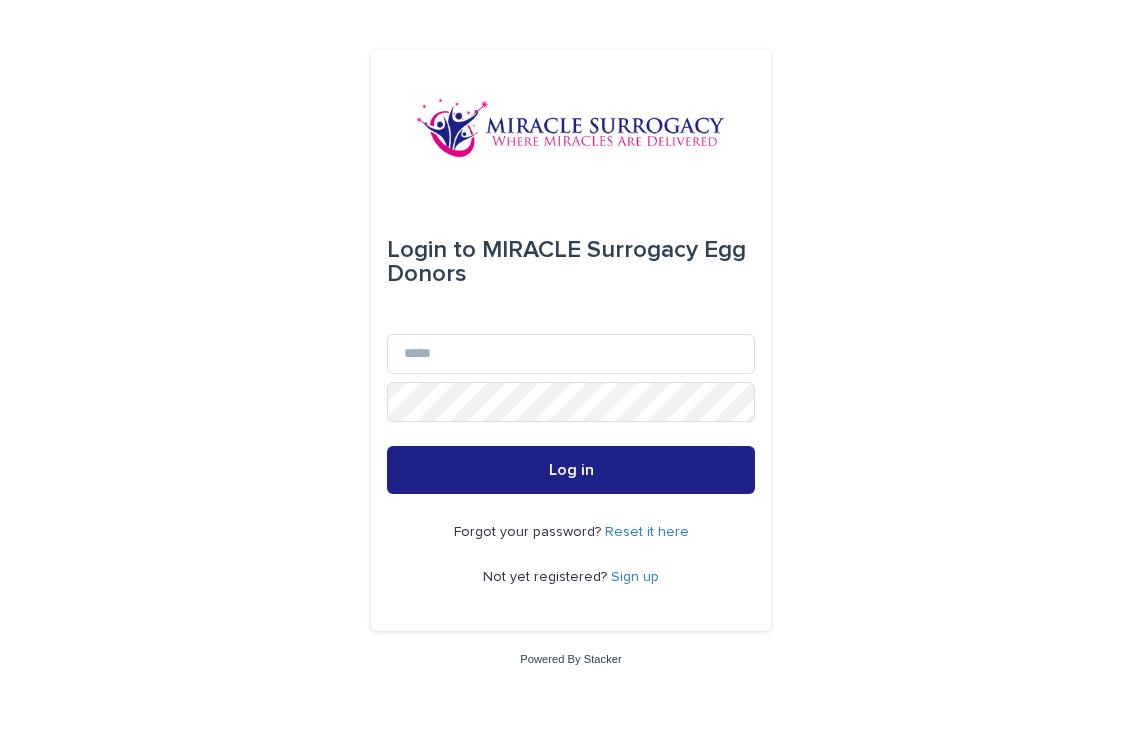 scroll, scrollTop: 0, scrollLeft: 0, axis: both 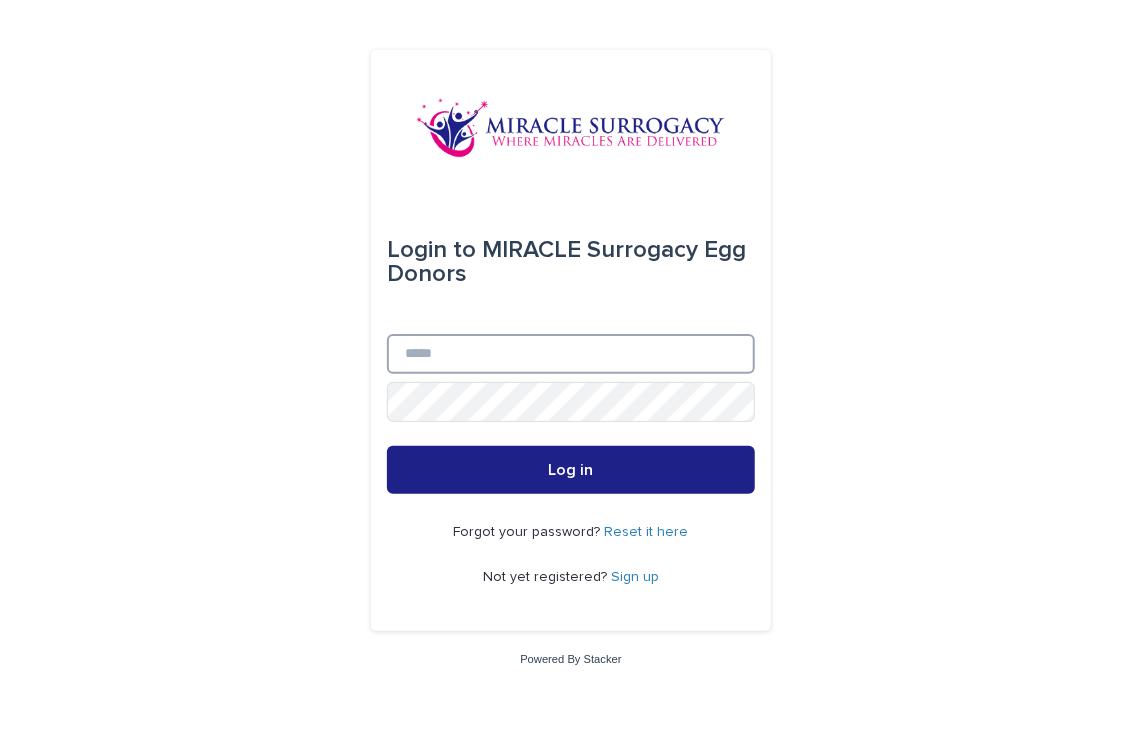 click on "Email" at bounding box center [571, 354] 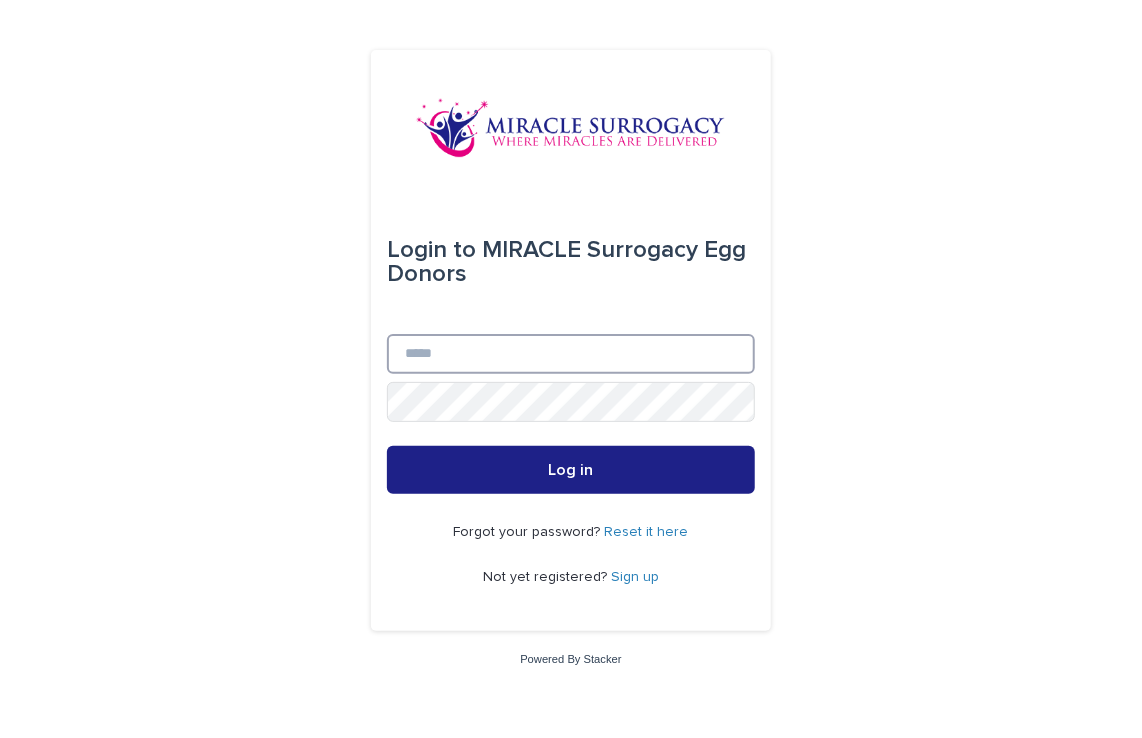 type on "**********" 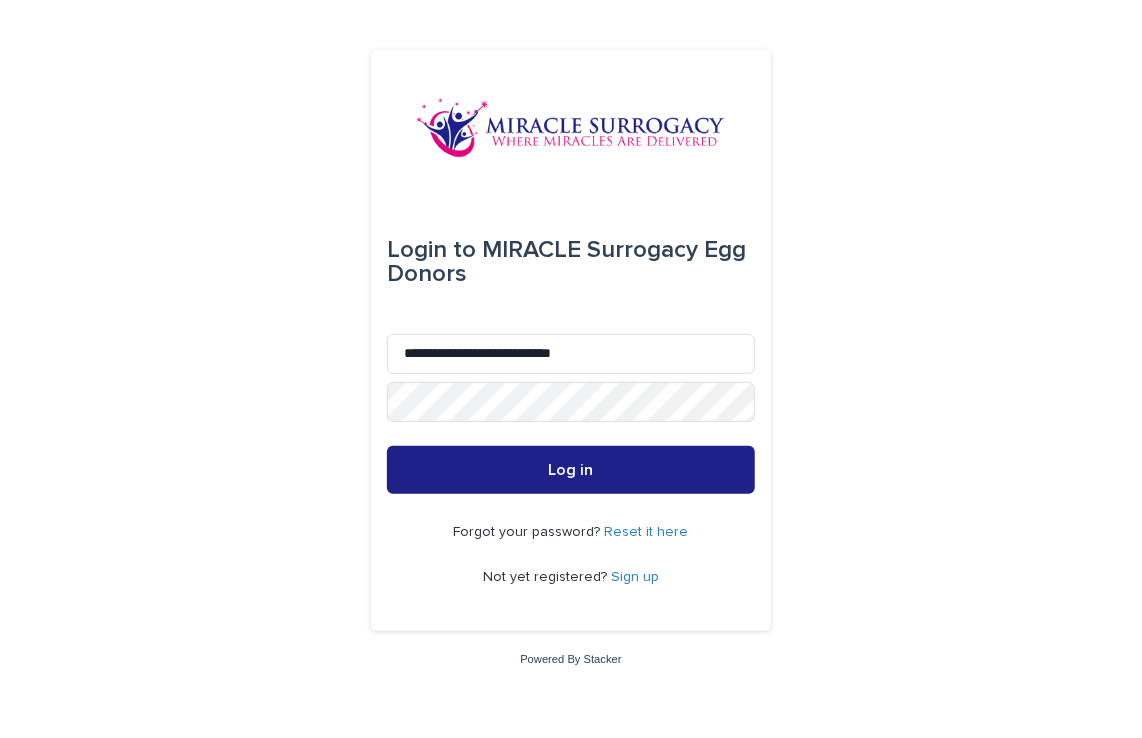 click on "Sign up" at bounding box center [635, 577] 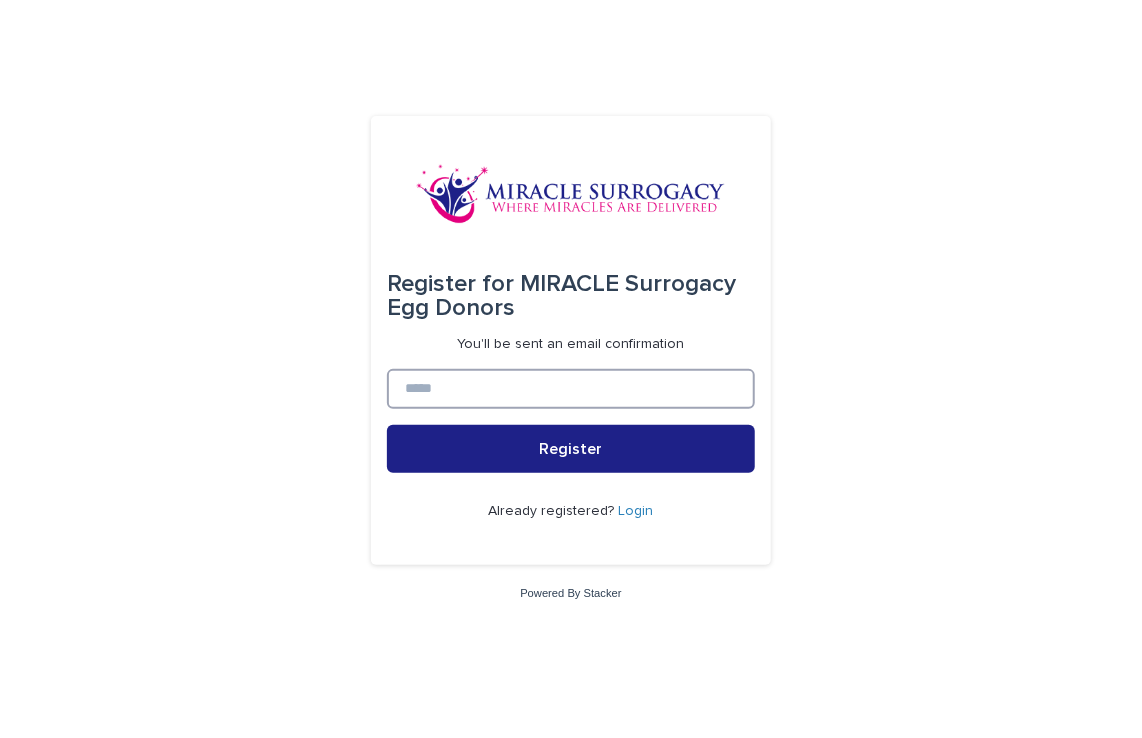 click at bounding box center [571, 389] 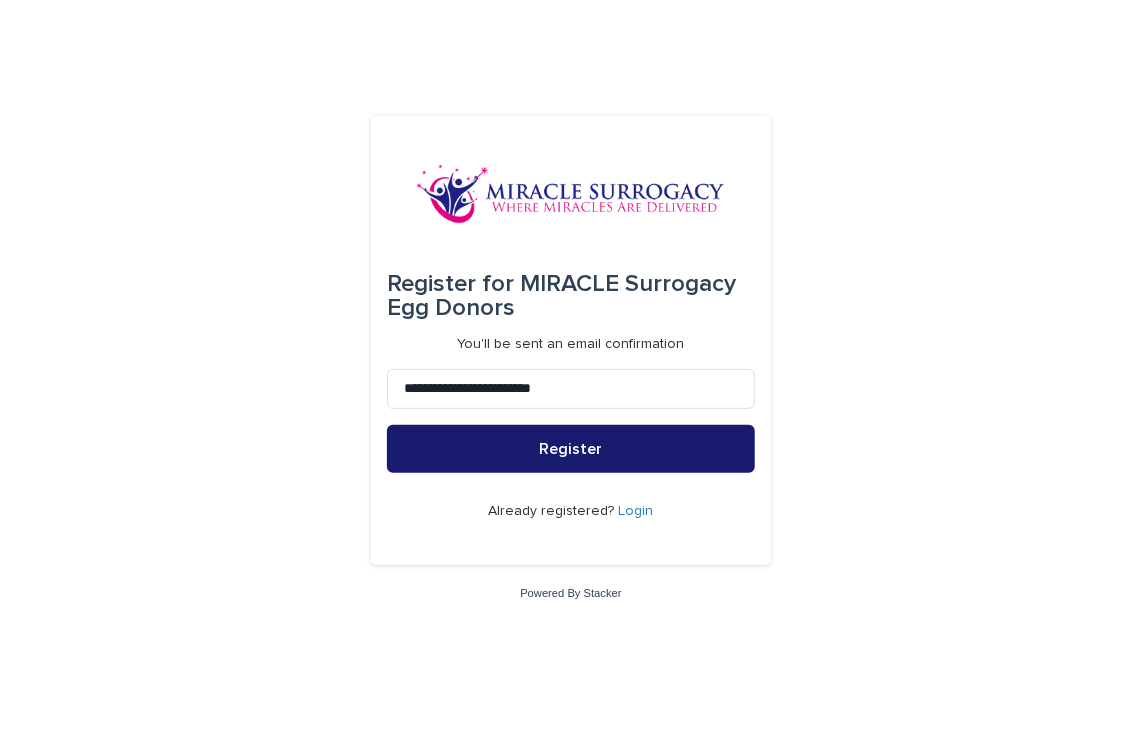 click on "Register" at bounding box center [571, 449] 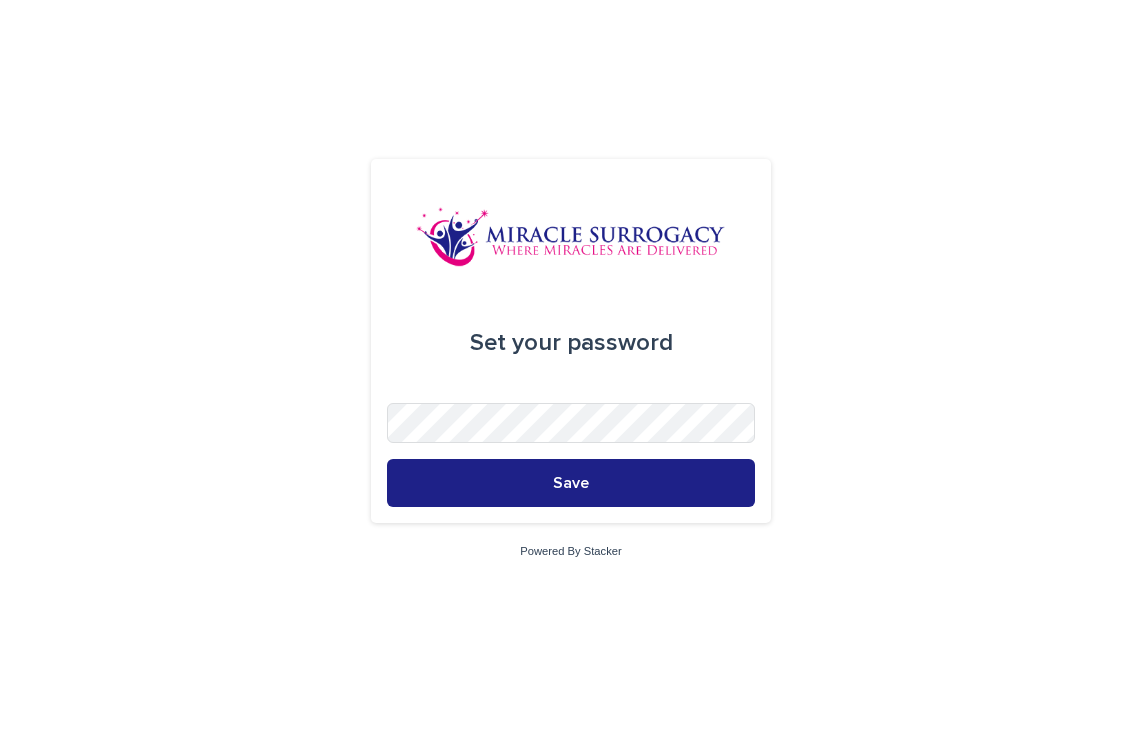 scroll, scrollTop: 0, scrollLeft: 0, axis: both 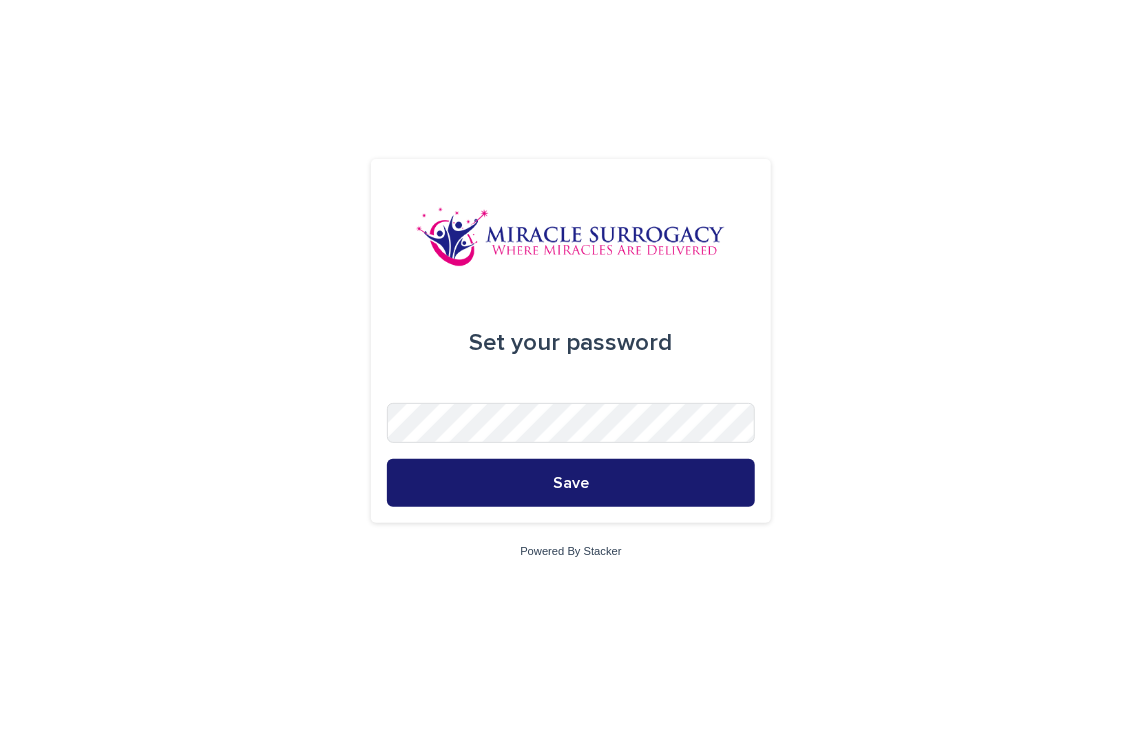 click on "Save" at bounding box center [571, 483] 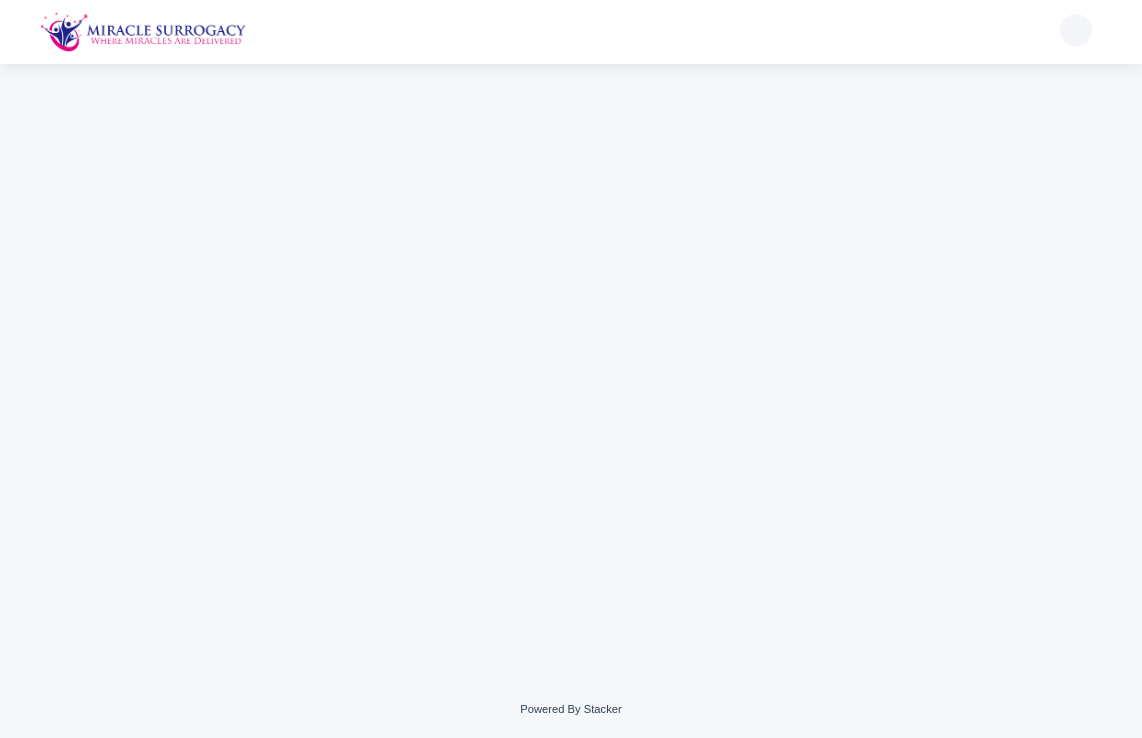 scroll, scrollTop: 0, scrollLeft: 0, axis: both 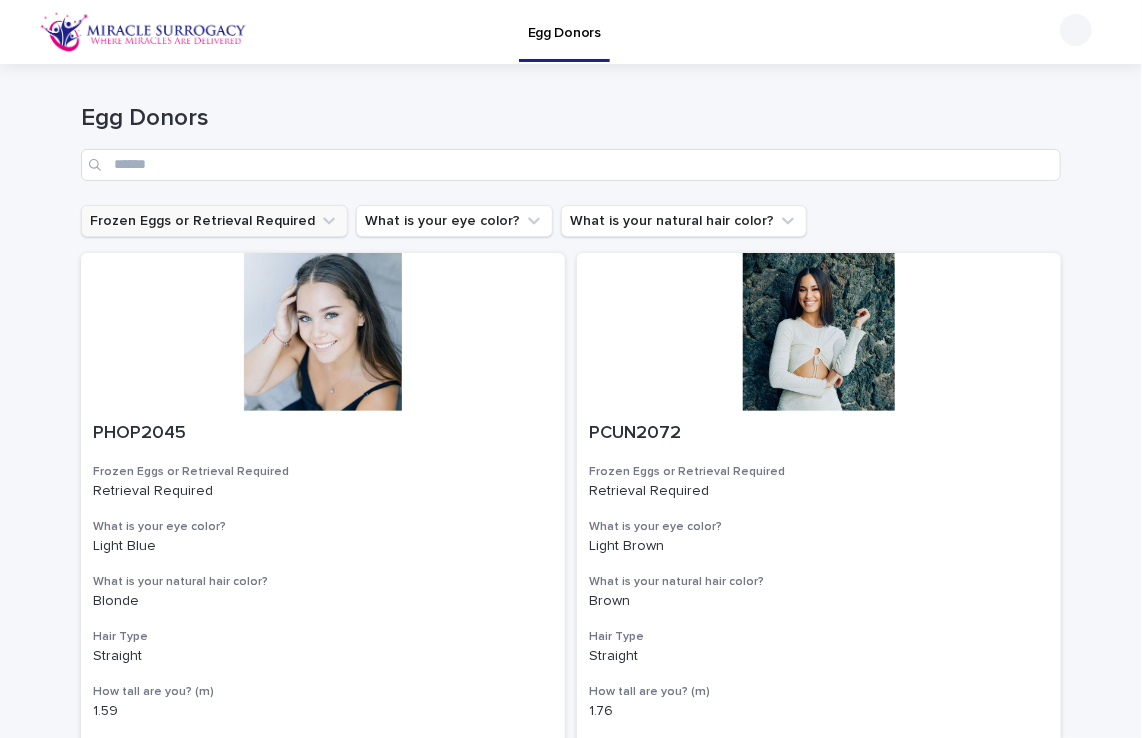 click 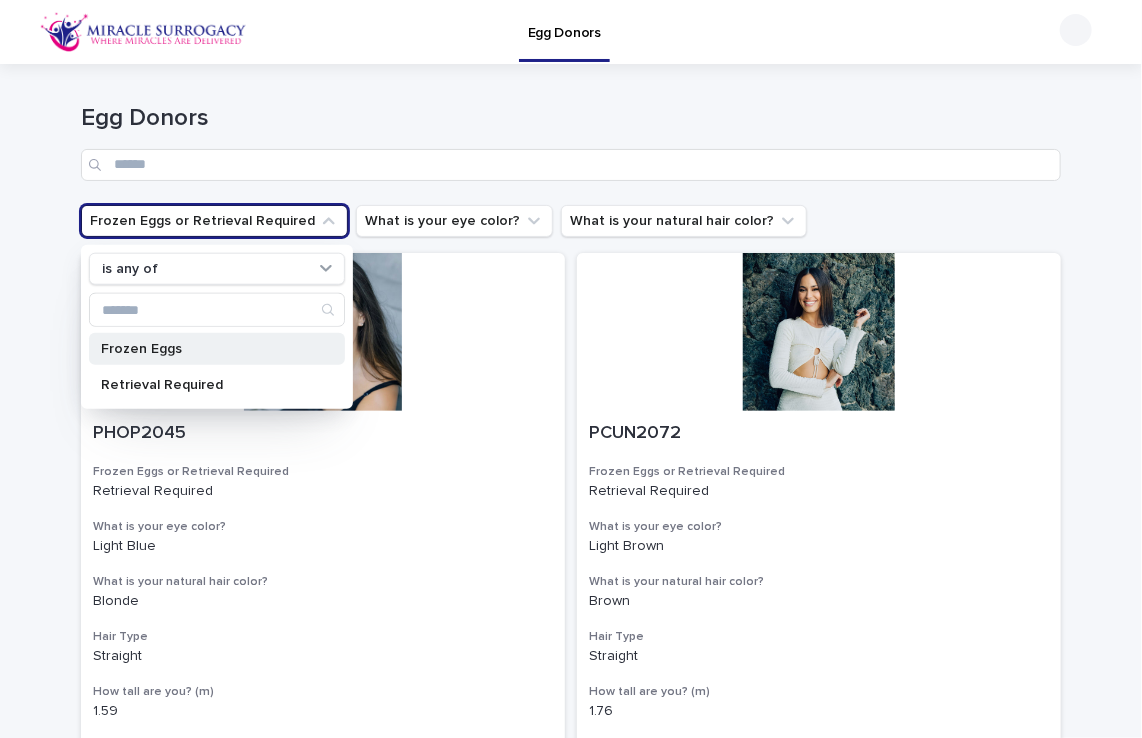 click on "Frozen Eggs" at bounding box center [217, 349] 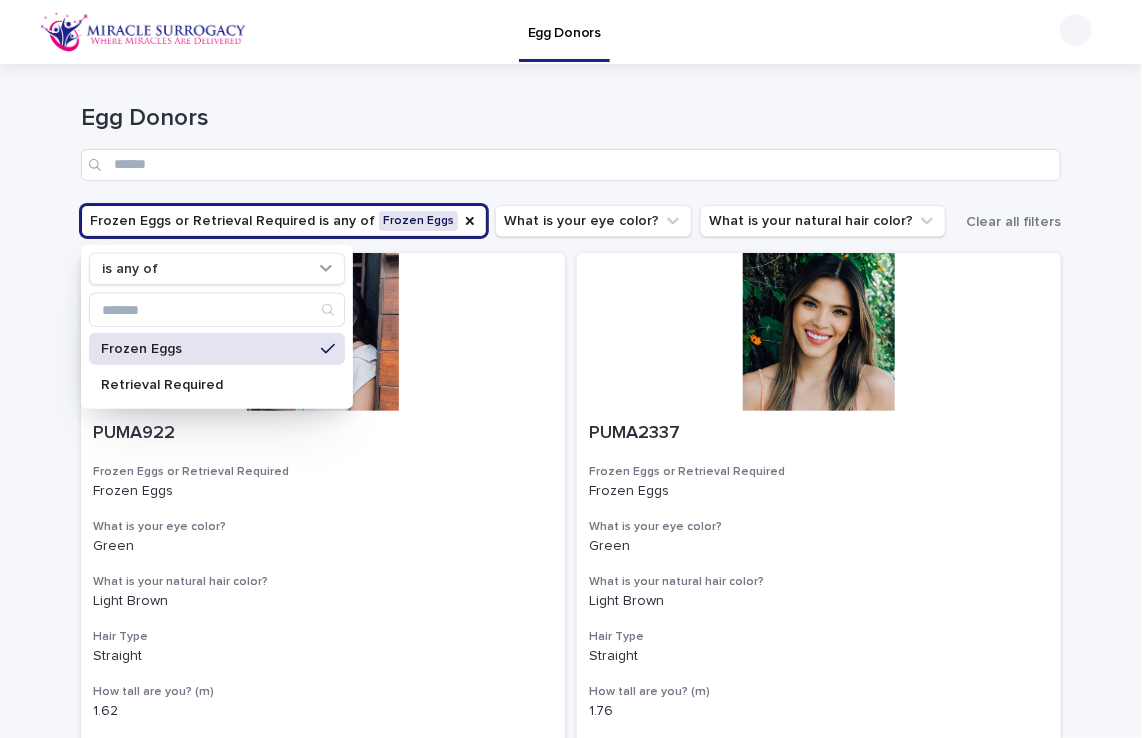 click on "Loading... Saving… Loading... Saving… Egg Donors Frozen Eggs or Retrieval Required is any of Frozen Eggs is any of Frozen Eggs Retrieval Required What is your eye color? What is your natural hair color? Clear all filters PUMA922 Frozen Eggs or Retrieval Required Frozen Eggs What is your eye color? Green What is your natural hair color? Light Brown Hair Type Straight How tall are you? (m) [NUMBER] Highest Education Level Bachelor's Degree (or in process) Body Type Normal PUMA2337 Frozen Eggs or Retrieval Required Frozen Eggs What is your eye color? Green What is your natural hair color? Light Brown Hair Type Straight How tall are you? (m) [NUMBER] Highest Education Level Bachelor's Degree  Body Type Slim PHOP2316 Frozen Eggs or Retrieval Required Frozen Eggs What is your eye color? Light Green What is your natural hair color? Light Brown Hair Type Wavy How tall are you? (m) [NUMBER] Highest Education Level Bachelor's Degree  Body Type Slim PMER2563 Frozen Eggs or Retrieval Required Frozen Eggs What is your eye color?" at bounding box center (571, 2029) 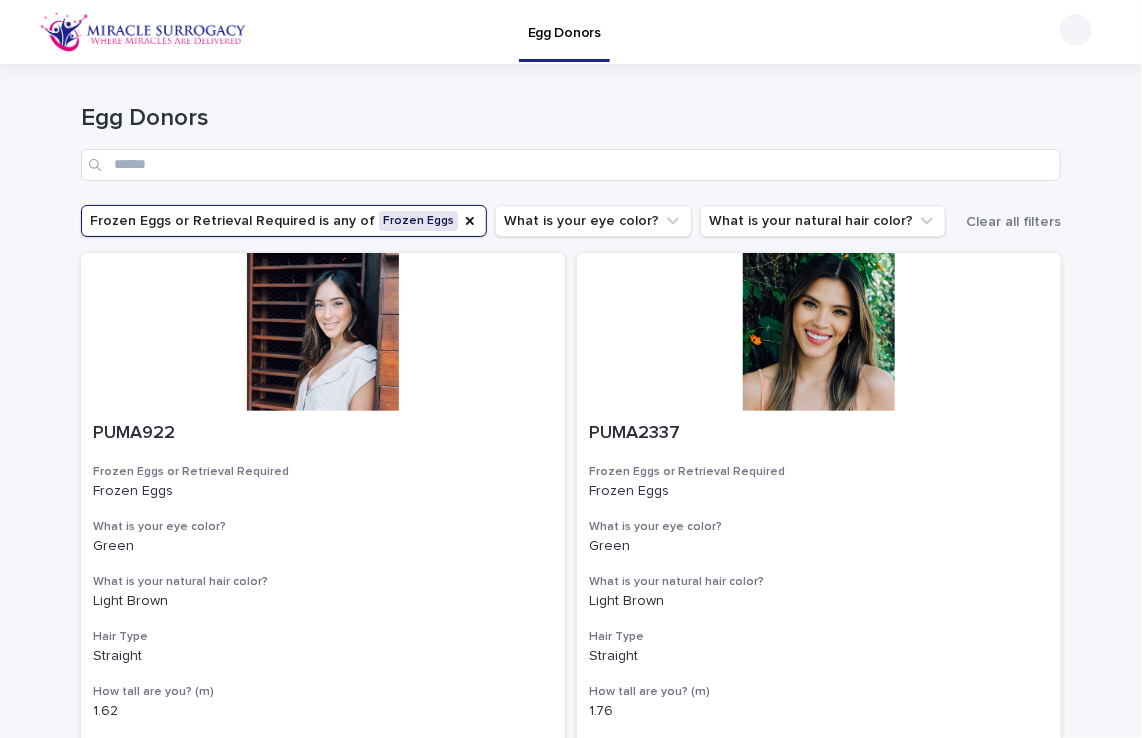 type 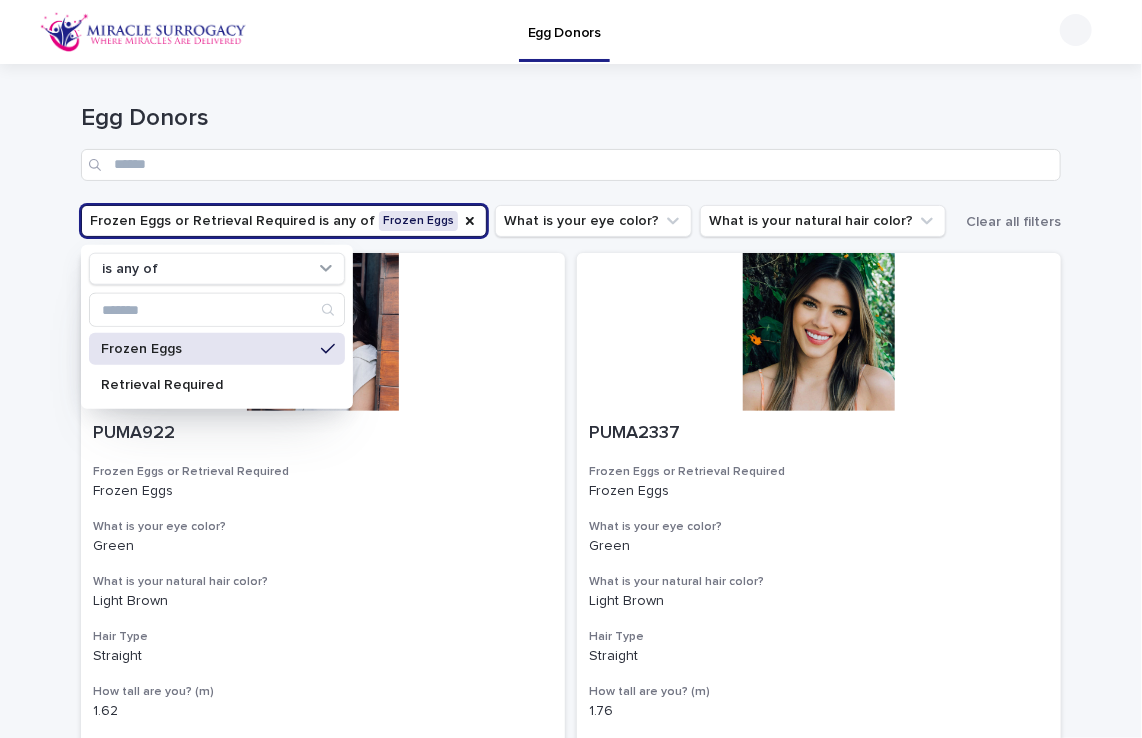 click on "Loading... Saving… Loading... Saving… Egg Donors Frozen Eggs or Retrieval Required is any of Frozen Eggs is any of Frozen Eggs Retrieval Required What is your eye color? What is your natural hair color? Clear all filters PUMA922 Frozen Eggs or Retrieval Required Frozen Eggs What is your eye color? Green What is your natural hair color? Light Brown Hair Type Straight How tall are you? (m) [NUMBER] Highest Education Level Bachelor's Degree (or in process) Body Type Normal PUMA2337 Frozen Eggs or Retrieval Required Frozen Eggs What is your eye color? Green What is your natural hair color? Light Brown Hair Type Straight How tall are you? (m) [NUMBER] Highest Education Level Bachelor's Degree  Body Type Slim PHOP2316 Frozen Eggs or Retrieval Required Frozen Eggs What is your eye color? Light Green What is your natural hair color? Light Brown Hair Type Wavy How tall are you? (m) [NUMBER] Highest Education Level Bachelor's Degree  Body Type Slim PMER2563 Frozen Eggs or Retrieval Required Frozen Eggs What is your eye color?" at bounding box center [571, 2029] 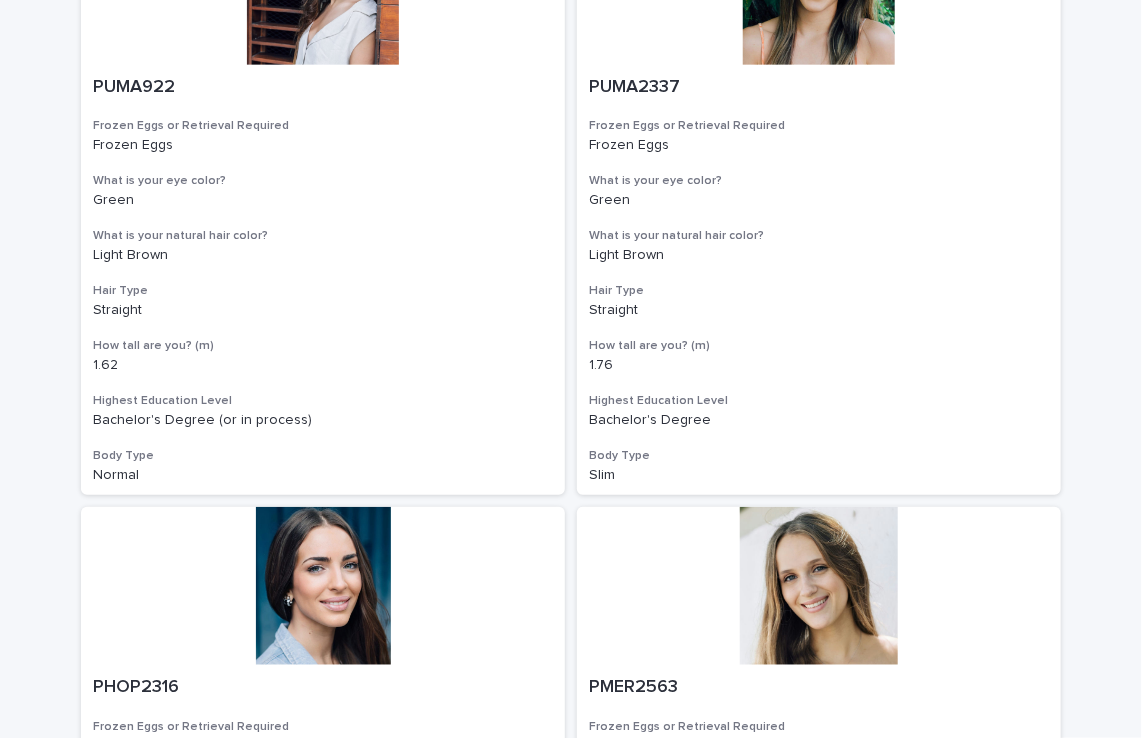 scroll, scrollTop: 386, scrollLeft: 0, axis: vertical 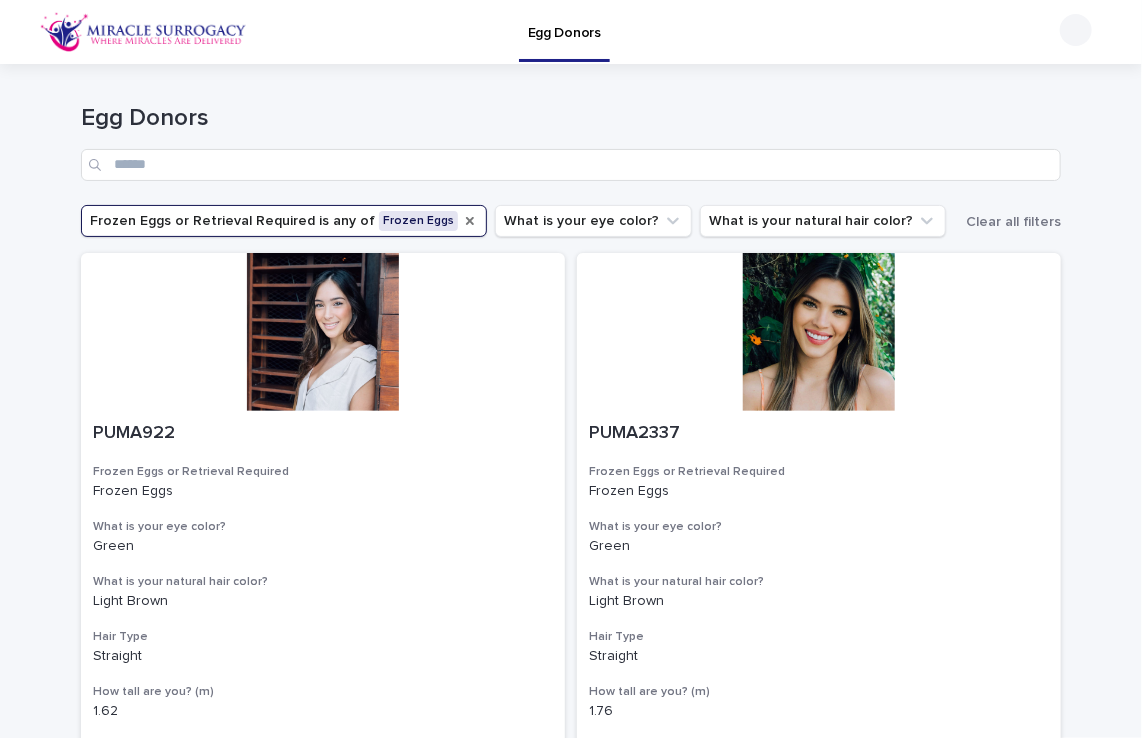click 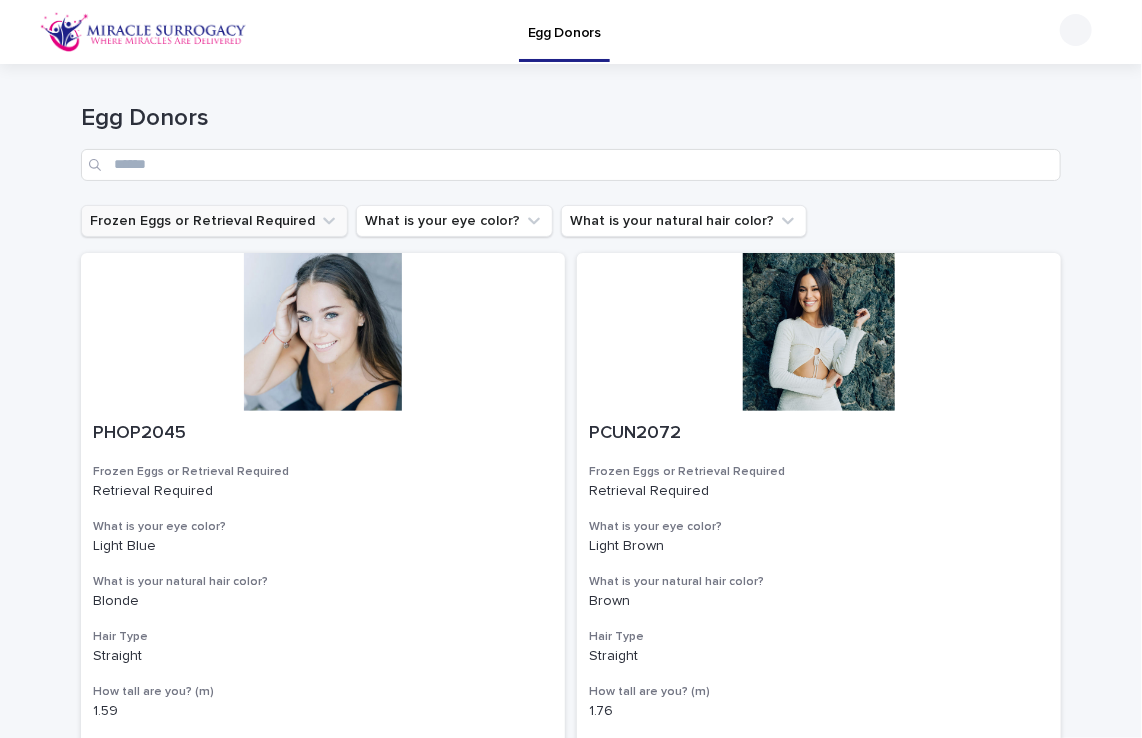 click 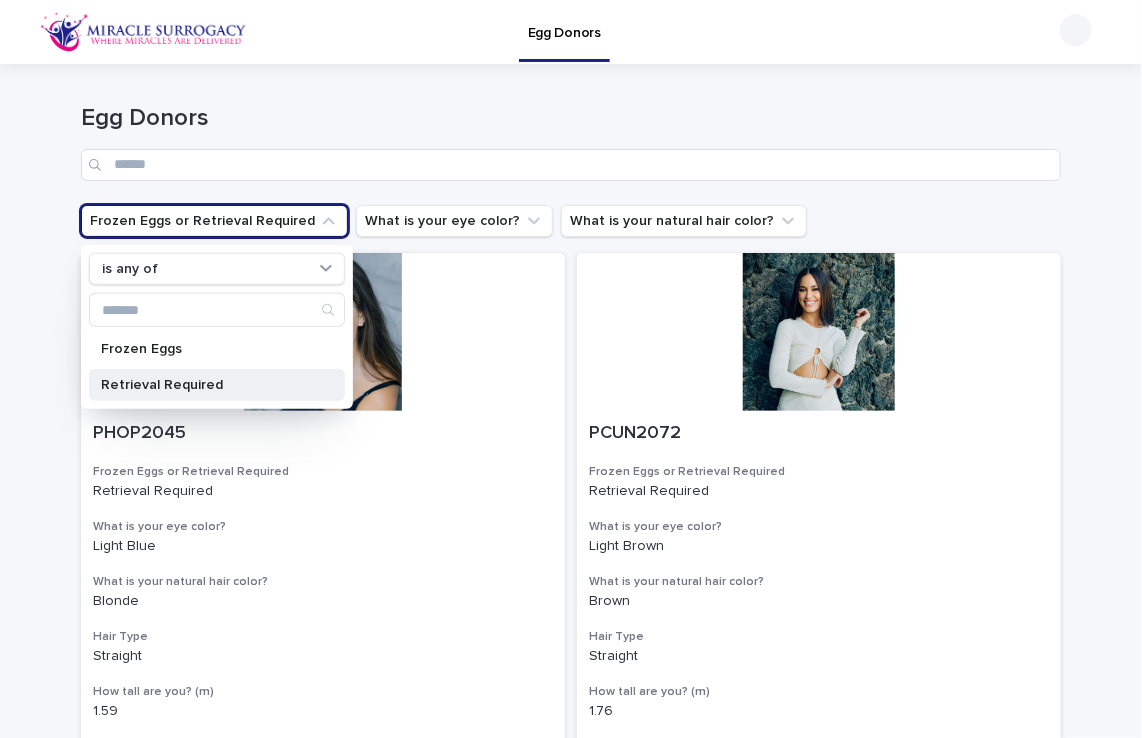 click on "Retrieval Required" at bounding box center [207, 385] 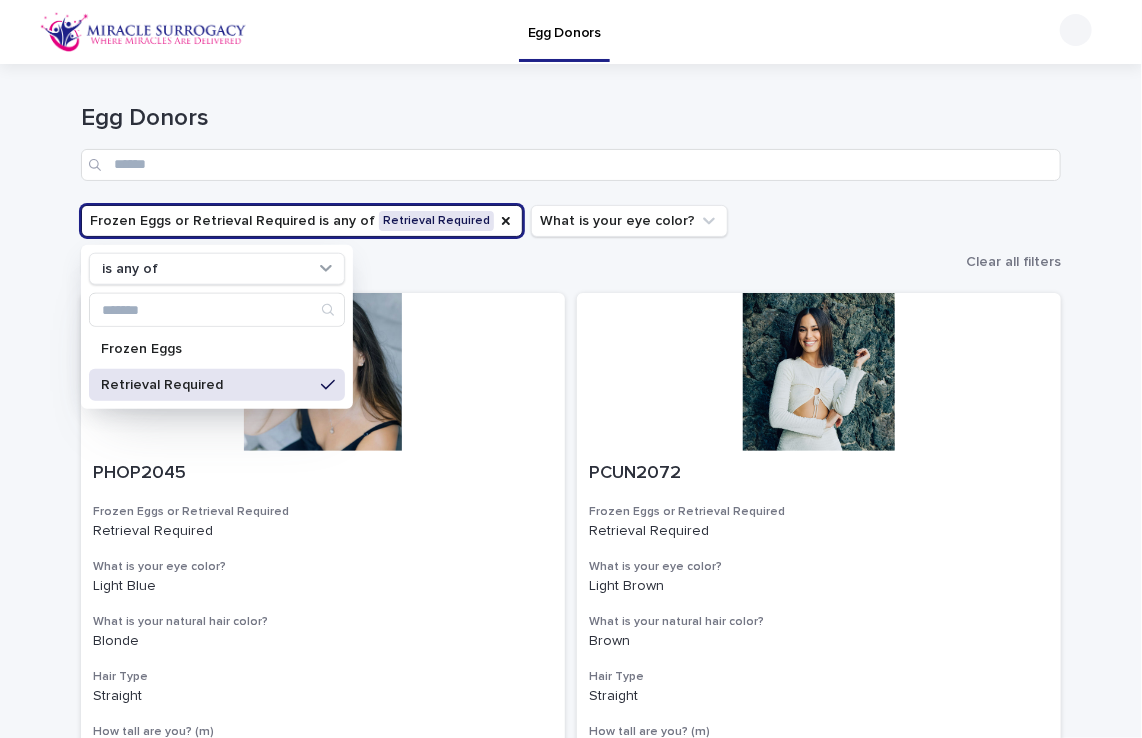 click on "Loading... Saving… Loading... Saving… Egg Donors Frozen Eggs or Retrieval Required is any of Retrieval Required is any of Frozen Eggs Retrieval Required What is your eye color? Light Blue What is your natural hair color? Blonde Hair Type Straight How tall are you? (m) [NUMBER] Highest Education Level Bachelor's Degree (or in process) Body Type Normal PCUN2072 Frozen Eggs or Retrieval Required Retrieval Required What is your eye color? Light Brown What is your natural hair color? Brown Hair Type Straight How tall are you? (m) [NUMBER] Highest Education Level Bachelor's Degree (or in process) Body Type Slim PHOP2068 Frozen Eggs or Retrieval Required Retrieval Required What is your eye color? Brown What is your natural hair color? Dark Brown Hair Type Straight How tall are you? (m) [NUMBER] Highest Education Level Bachelor's Degree (or in process) Body Type Slim PCUN2161 Brown Straight" at bounding box center [571, 2049] 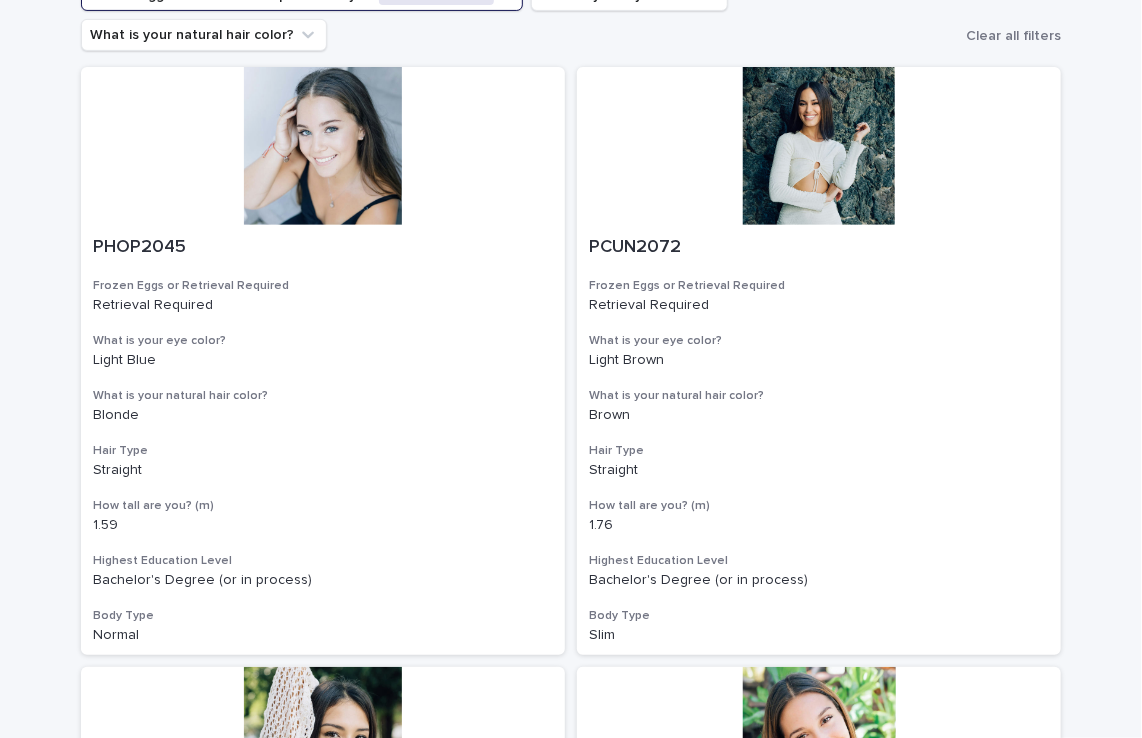 scroll, scrollTop: 320, scrollLeft: 0, axis: vertical 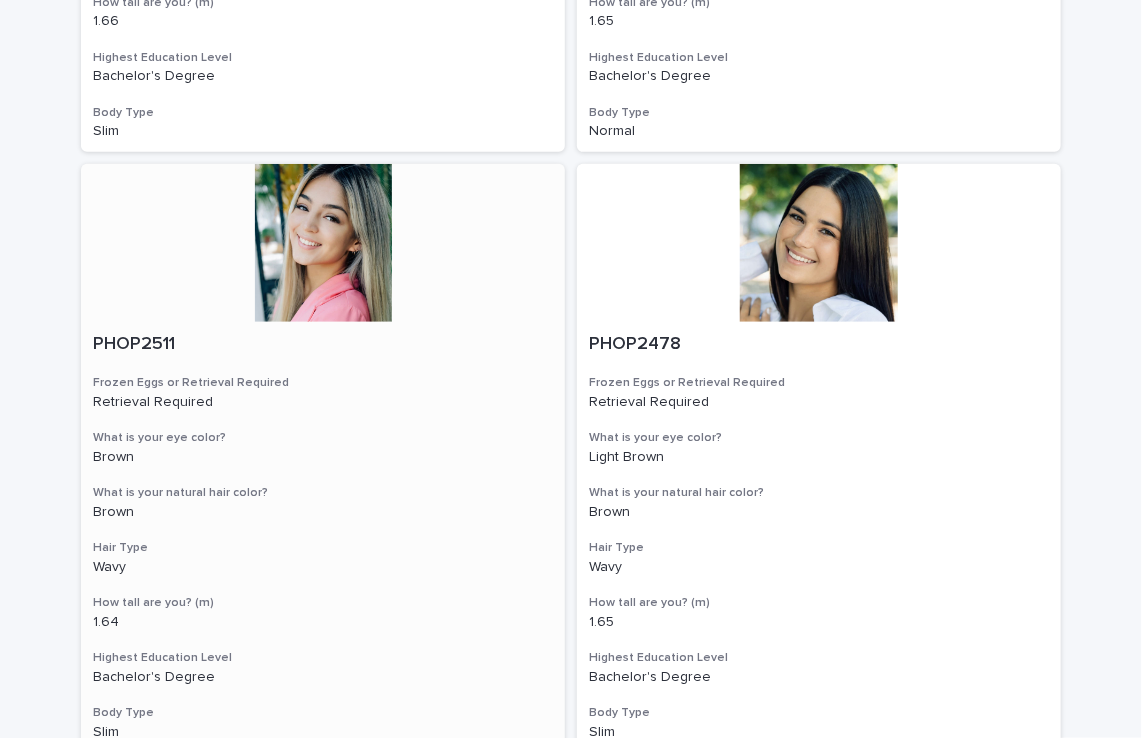 click at bounding box center (323, 243) 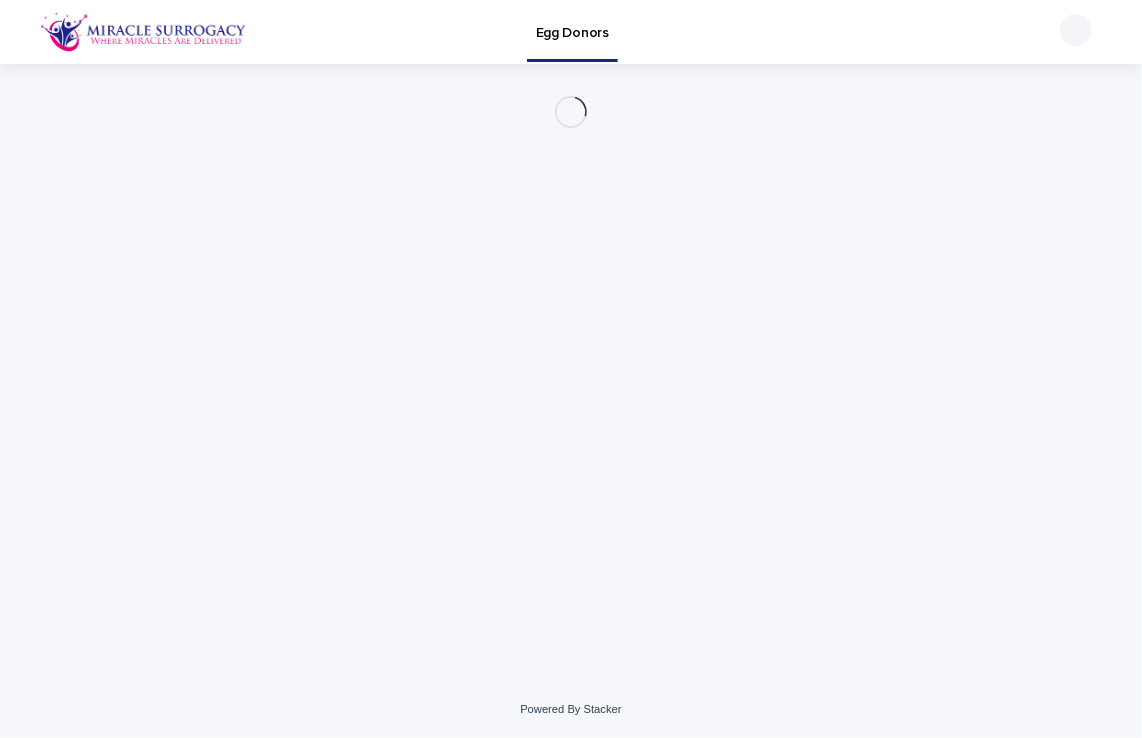 scroll, scrollTop: 0, scrollLeft: 0, axis: both 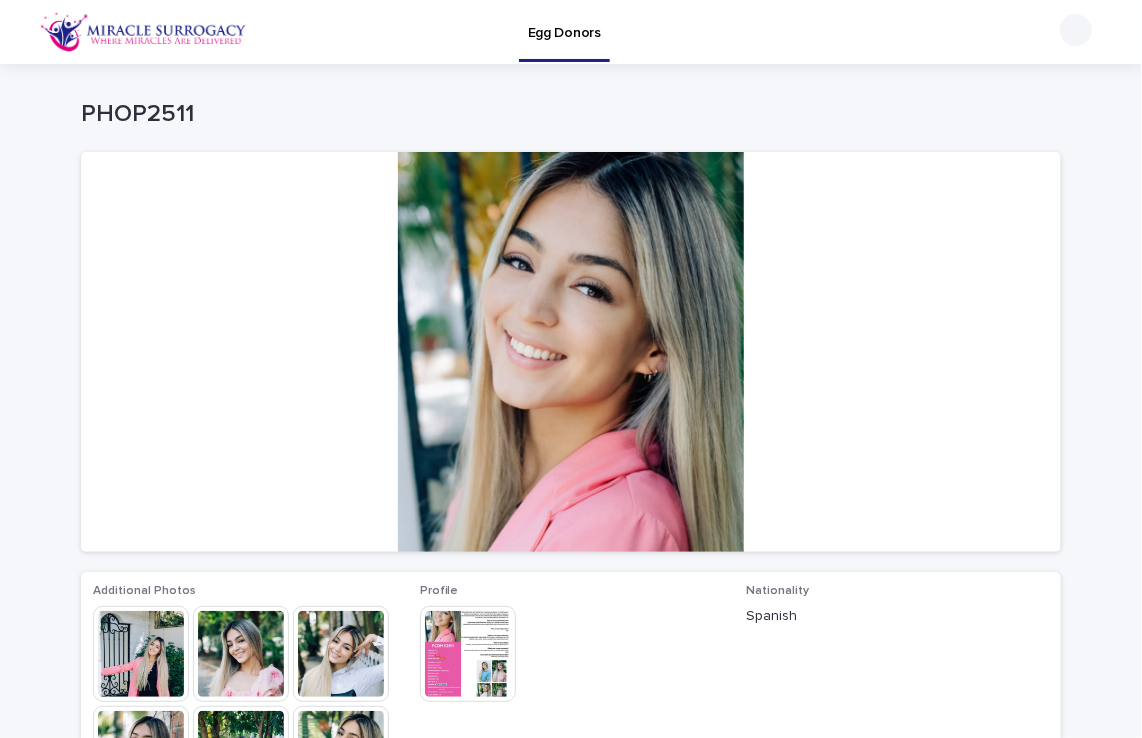 click at bounding box center [341, 654] 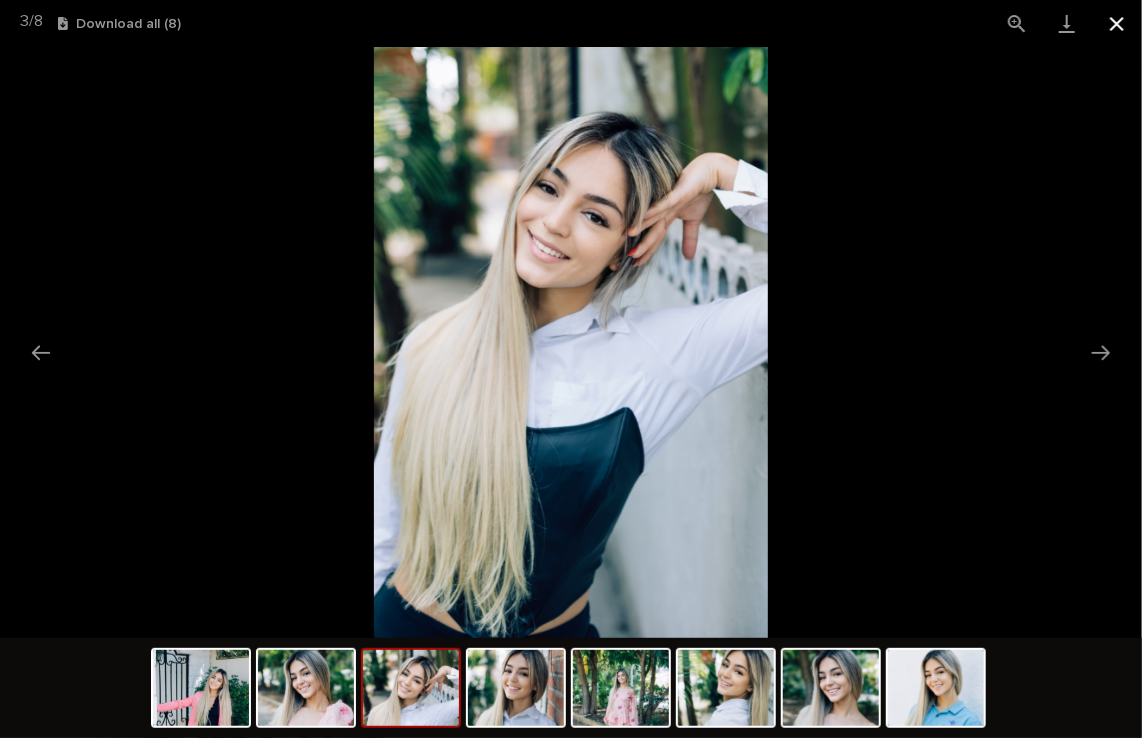 click at bounding box center (1117, 23) 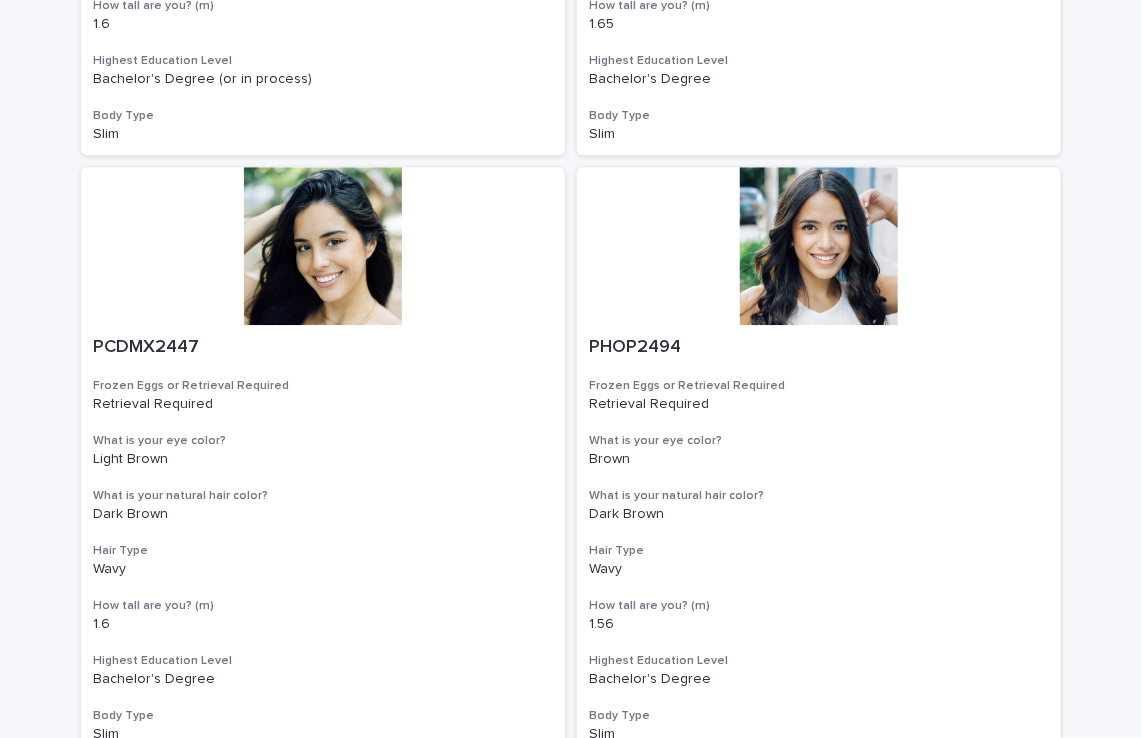 scroll, scrollTop: 1932, scrollLeft: 0, axis: vertical 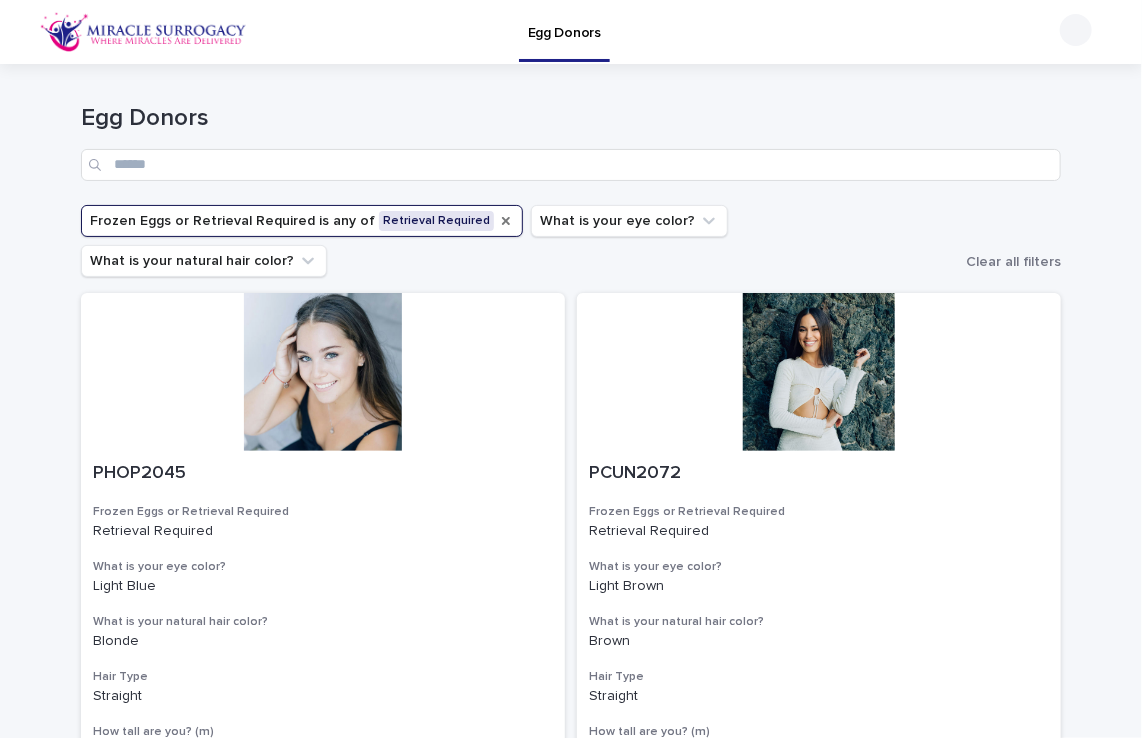 click 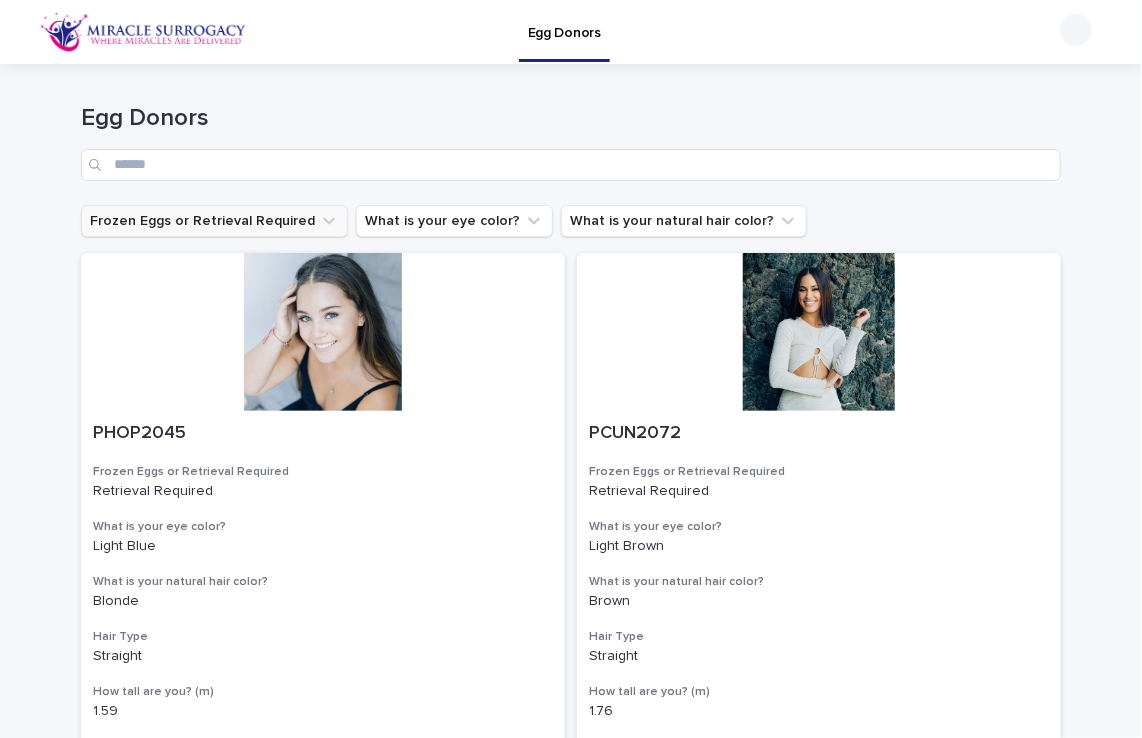 click on "Loading... Saving… Loading... Saving… Egg Donors Frozen Eggs or Retrieval Required What is your eye color? What is your natural hair color? PHOP2045 Frozen Eggs or Retrieval Required Retrieval Required What is your eye color? Light Blue What is your natural hair color? Blonde Hair Type Straight How tall are you? (m) 1.59 Highest Education Level Bachelor's Degree (or in process) Body Type Normal PCUN2072 Frozen Eggs or Retrieval Required Retrieval Required What is your eye color? Light Brown What is your natural hair color? Brown Hair Type Straight How tall are you? (m) 1.76 Highest Education Level Bachelor's Degree (or in process) Body Type Slim PUMA922 Frozen Eggs or Retrieval Required Frozen Eggs What is your eye color? Green What is your natural hair color? Light Brown Hair Type Straight How tall are you? (m) 1.62 Highest Education Level Bachelor's Degree (or in process) Body Type Normal PUMA2337 Frozen Eggs or Retrieval Required Frozen Eggs What is your eye color? Green Light Brown Hair Type Straight" at bounding box center (571, 2029) 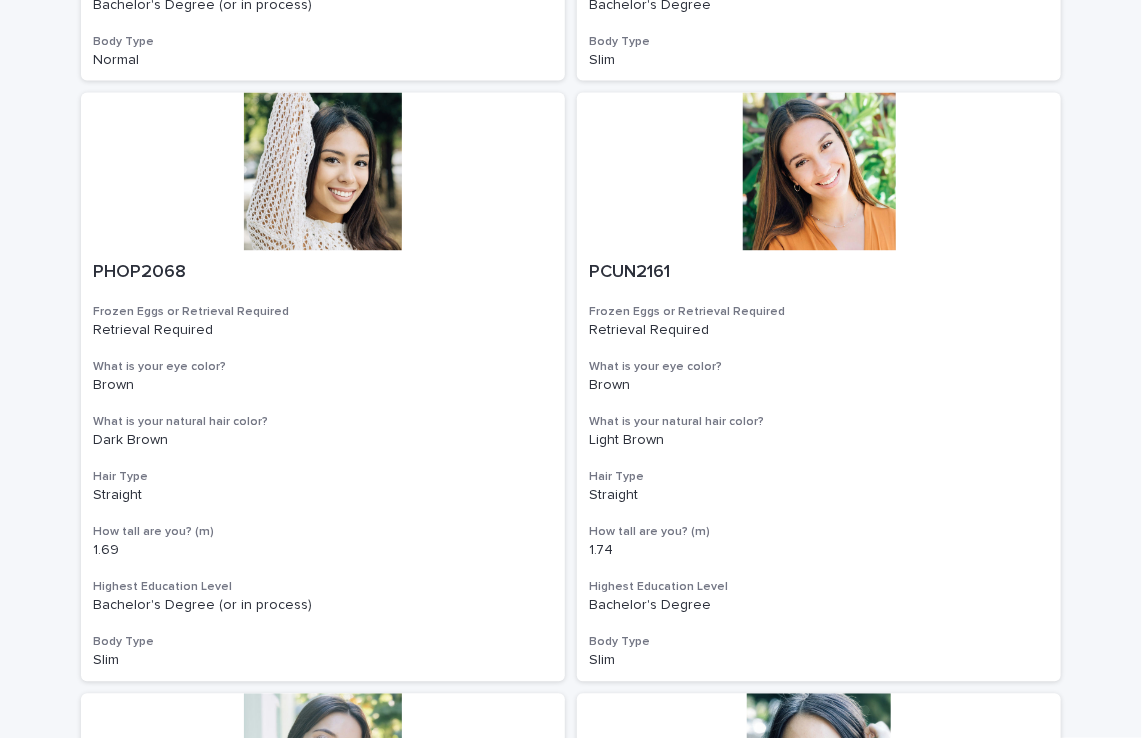scroll, scrollTop: 1360, scrollLeft: 0, axis: vertical 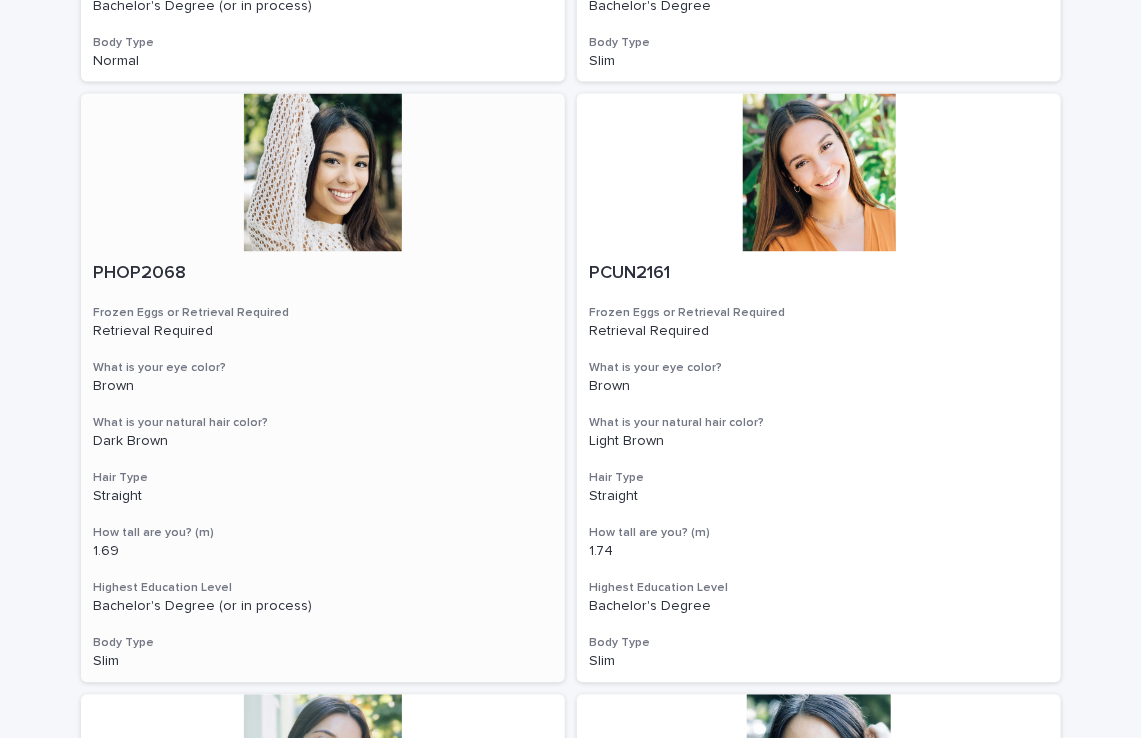 click at bounding box center [323, 173] 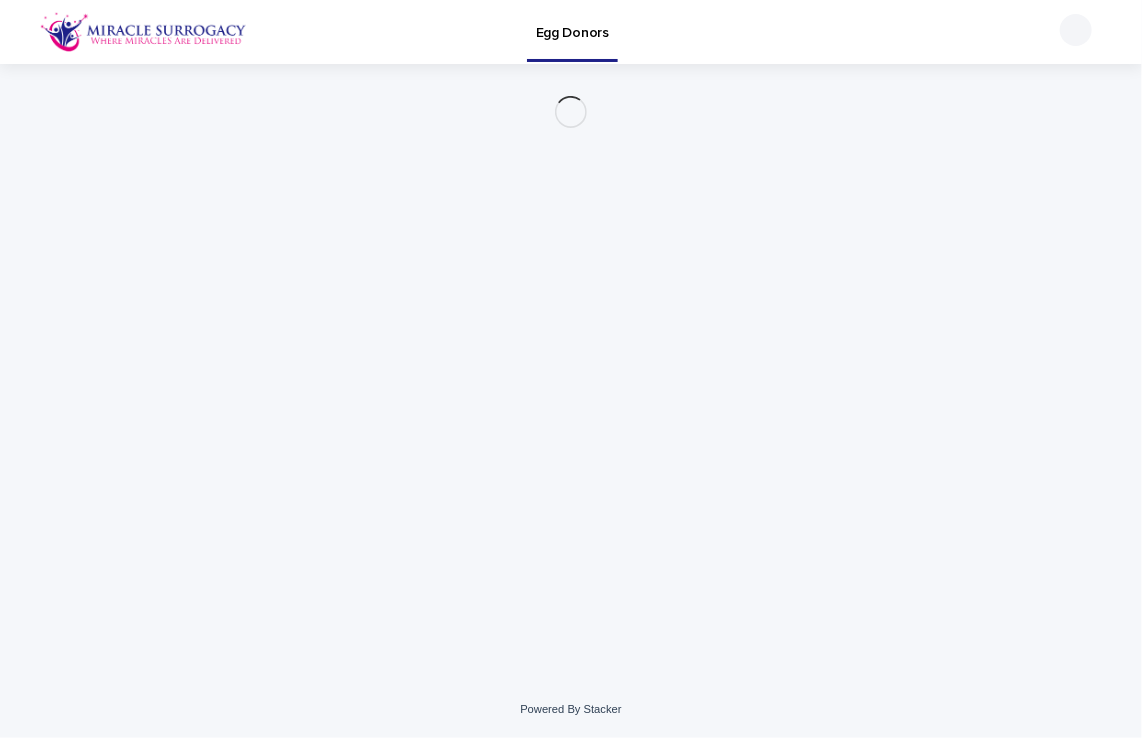 scroll, scrollTop: 0, scrollLeft: 0, axis: both 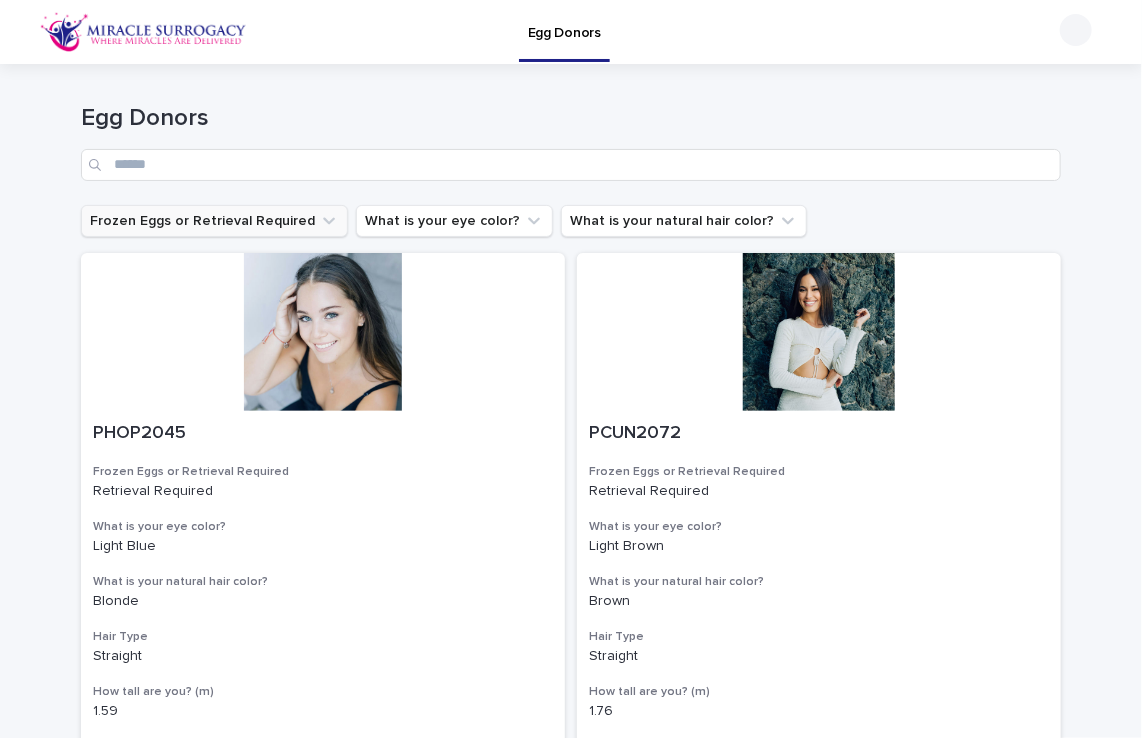 click 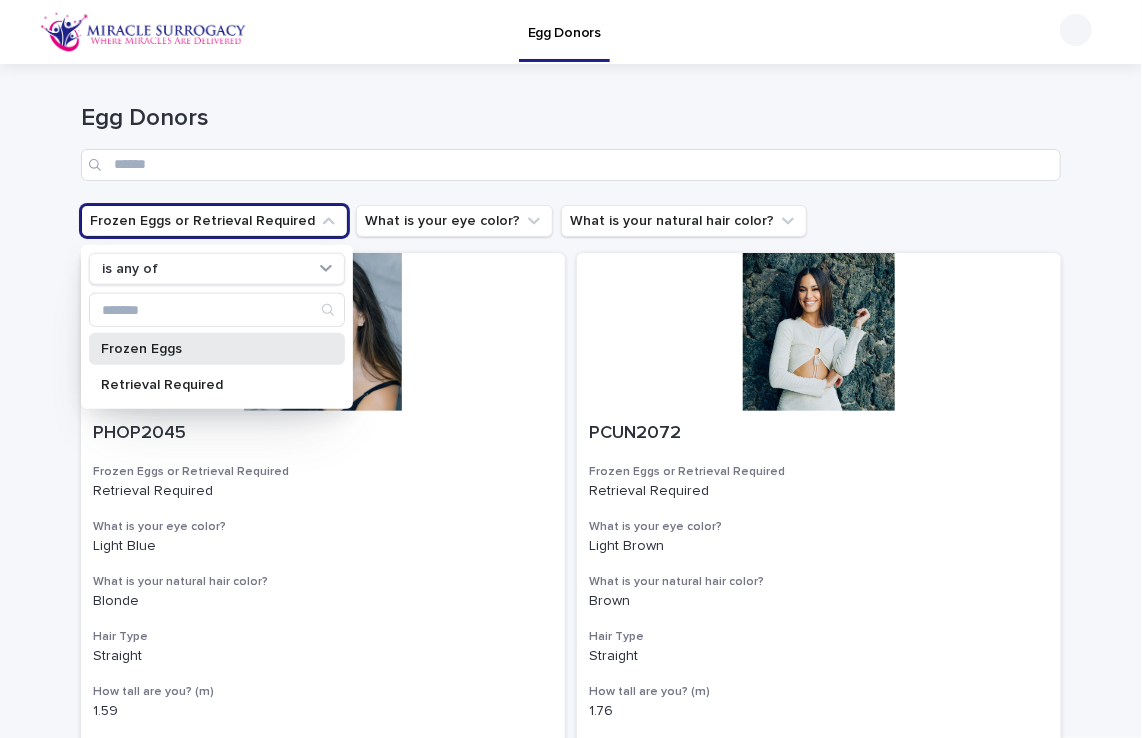 click on "Frozen Eggs" at bounding box center [207, 349] 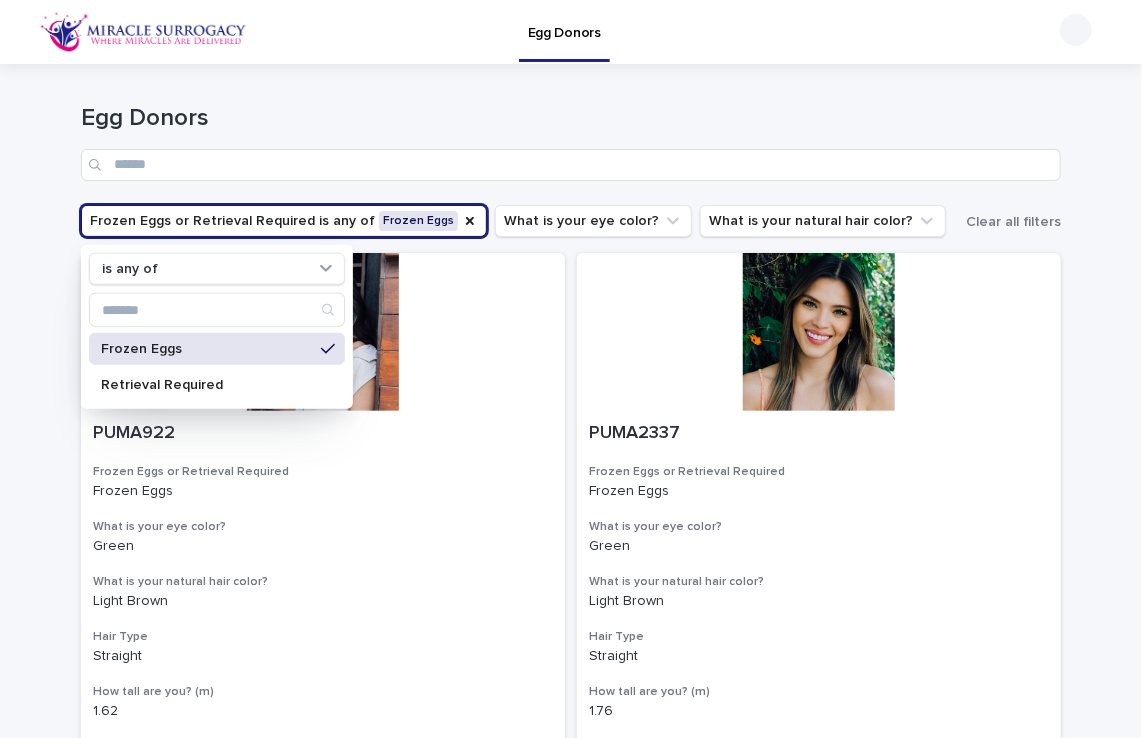 click on "Loading... Saving… Loading... Saving… Egg Donors Frozen Eggs or Retrieval Required is any of Frozen Eggs is any of Frozen Eggs Retrieval Required What is your eye color? What is your natural hair color? Clear all filters PUMA922 Frozen Eggs or Retrieval Required Frozen Eggs What is your eye color? Green What is your natural hair color? Light Brown Hair Type Straight How tall are you? (m) [NUMBER] Highest Education Level Bachelor's Degree (or in process) Body Type Normal PUMA2337 Frozen Eggs or Retrieval Required Frozen Eggs What is your eye color? Green What is your natural hair color? Light Brown Hair Type Straight How tall are you? (m) [NUMBER] Highest Education Level Bachelor's Degree  Body Type Slim PHOP2316 Frozen Eggs or Retrieval Required Frozen Eggs What is your eye color? Light Green What is your natural hair color? Light Brown Hair Type Wavy How tall are you? (m) [NUMBER] Highest Education Level Bachelor's Degree  Body Type Slim PMER2563 Frozen Eggs or Retrieval Required Frozen Eggs What is your eye color?" at bounding box center (571, 2029) 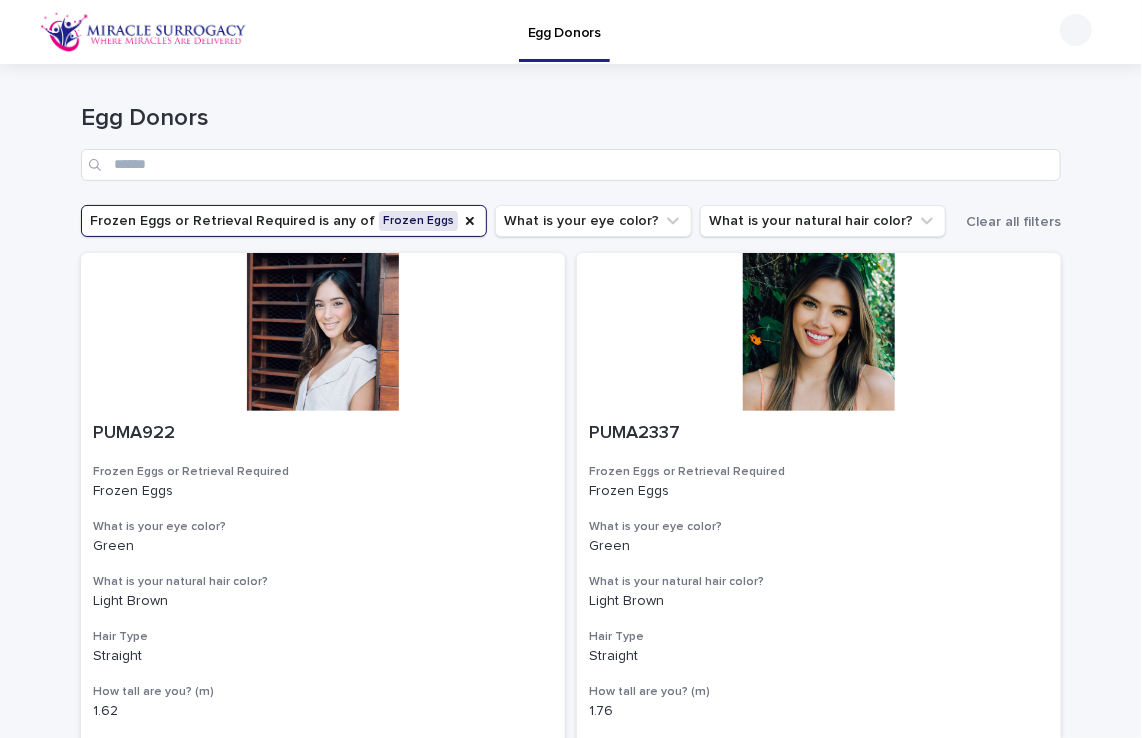type 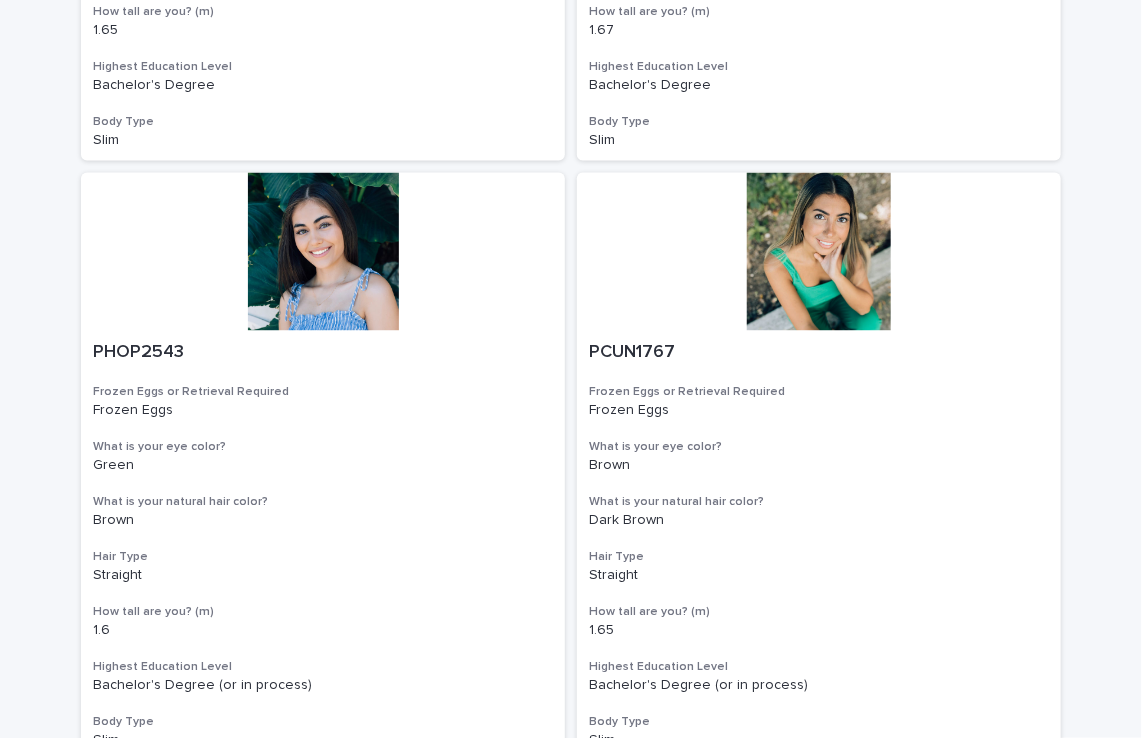 scroll, scrollTop: 1286, scrollLeft: 0, axis: vertical 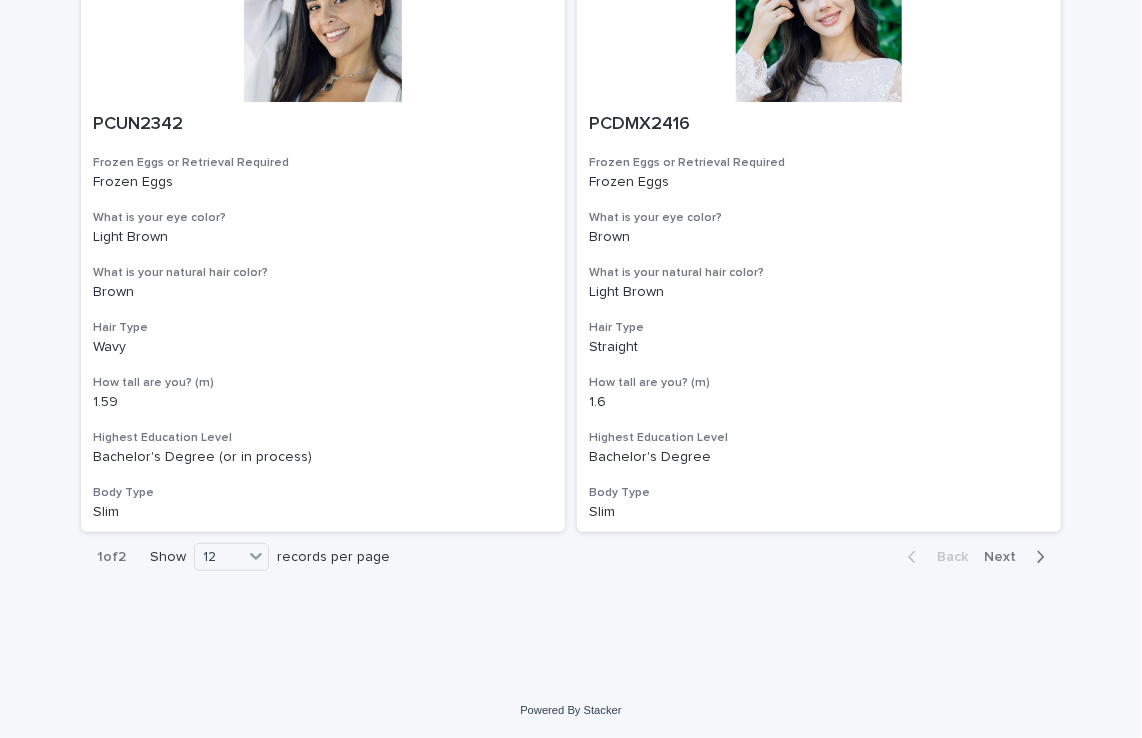 click on "Next" at bounding box center [1006, 557] 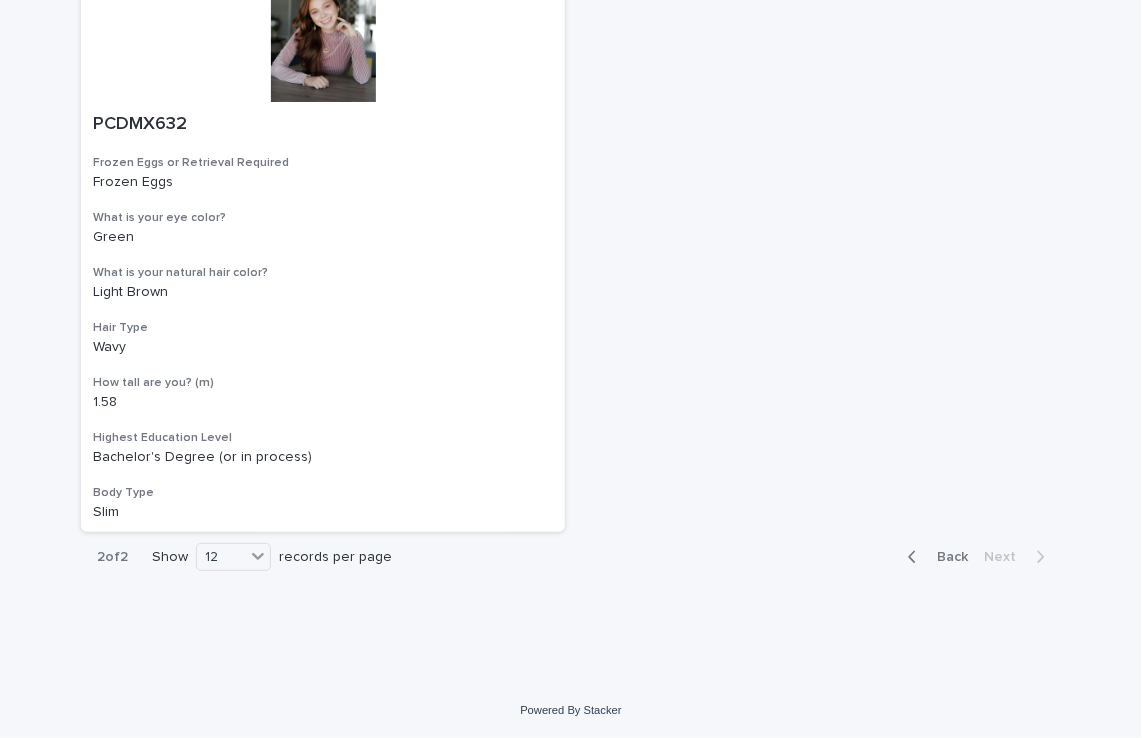 click on "Back" at bounding box center (946, 557) 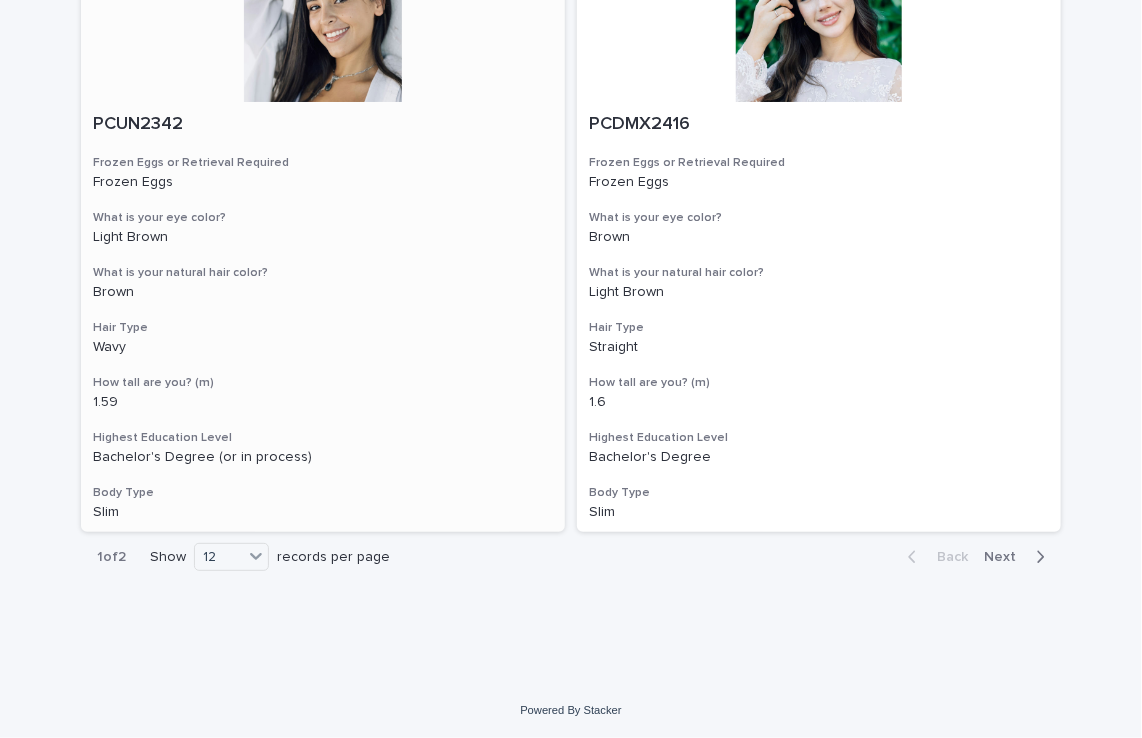 click at bounding box center [323, 23] 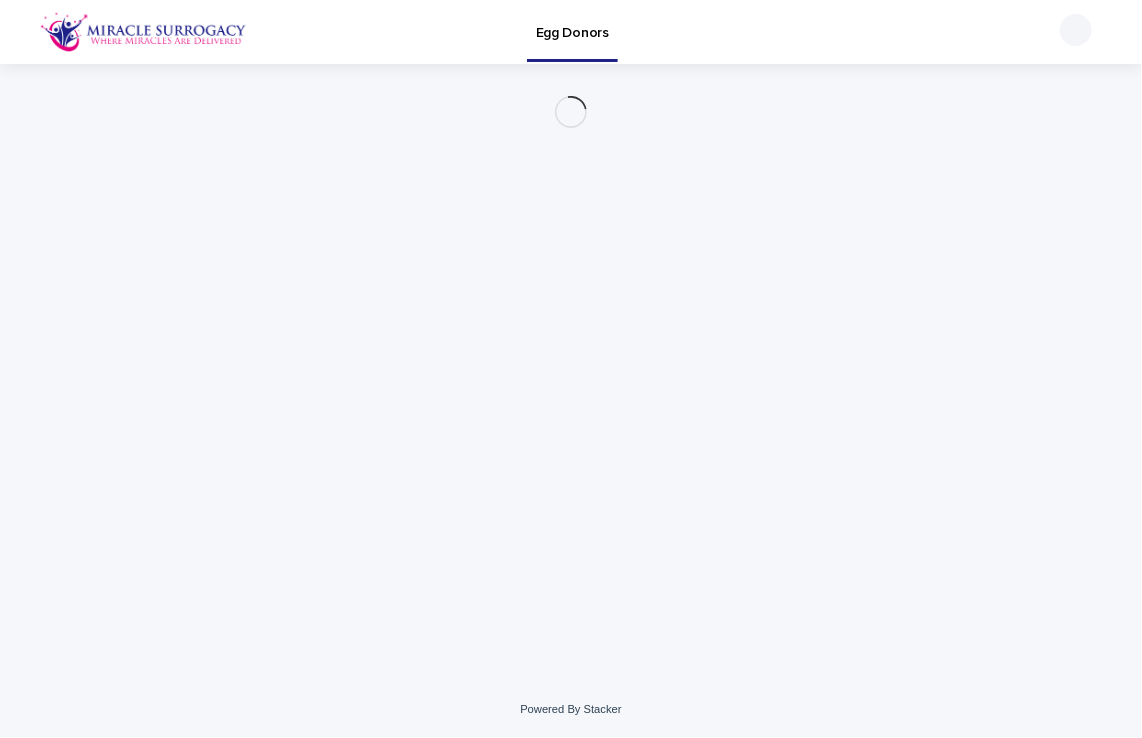 scroll, scrollTop: 0, scrollLeft: 0, axis: both 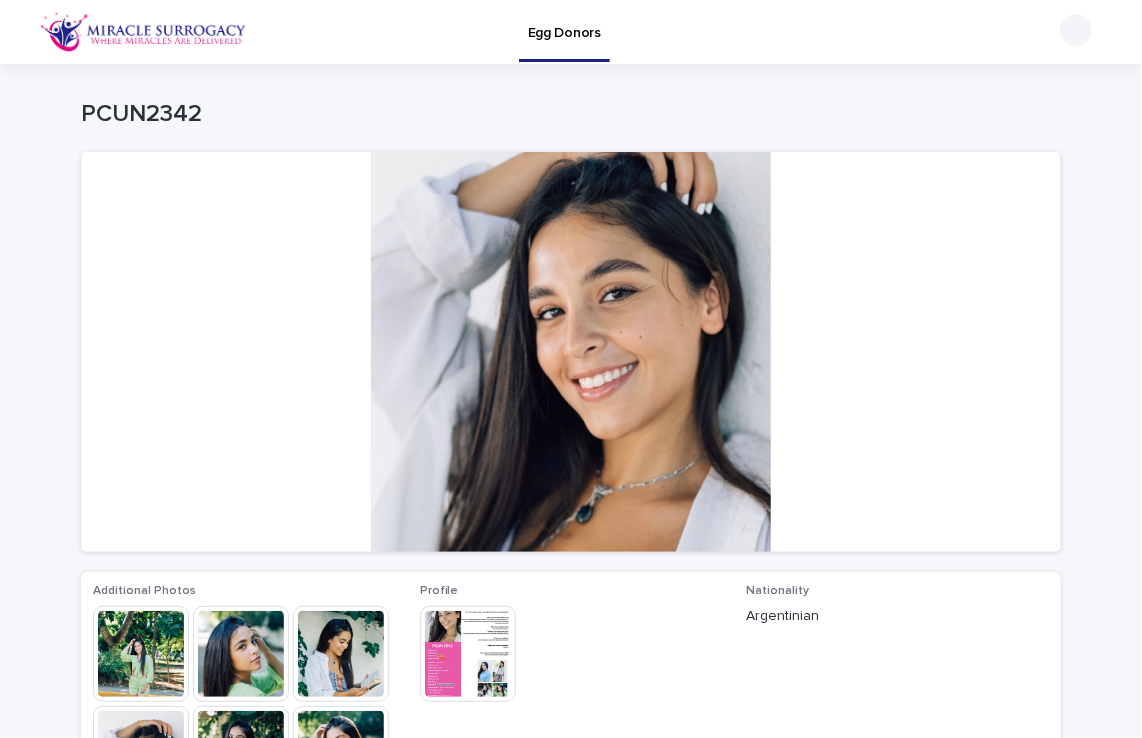 click at bounding box center [241, 654] 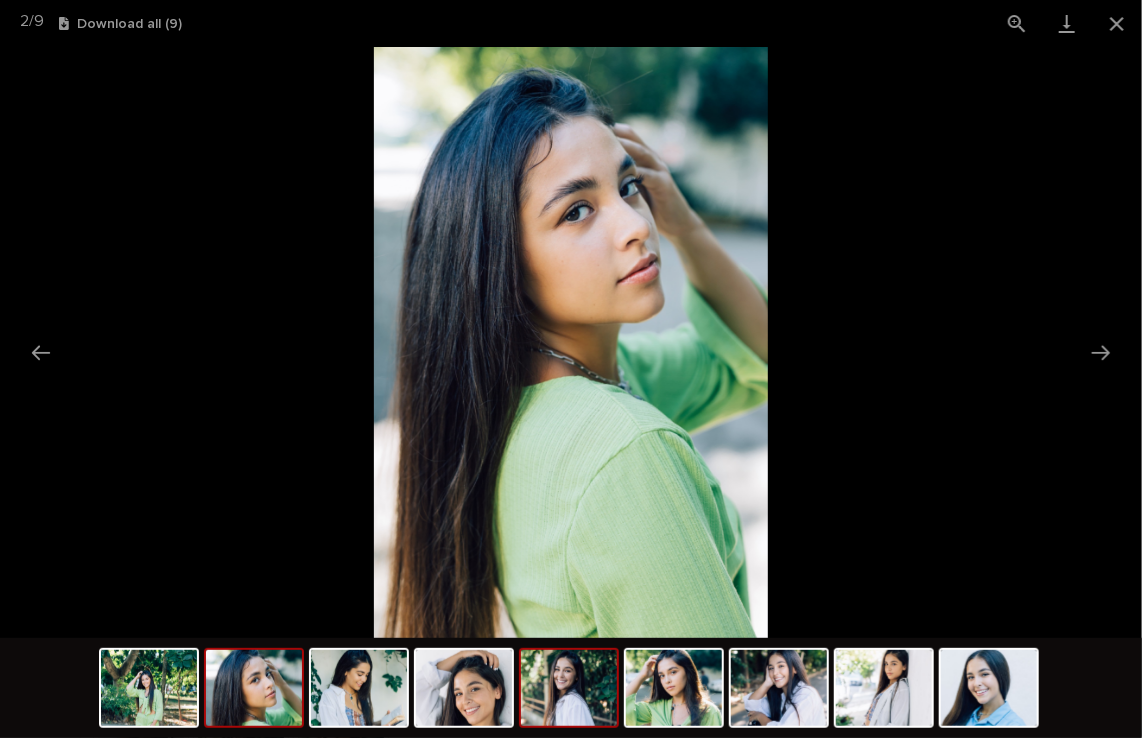 click at bounding box center (569, 688) 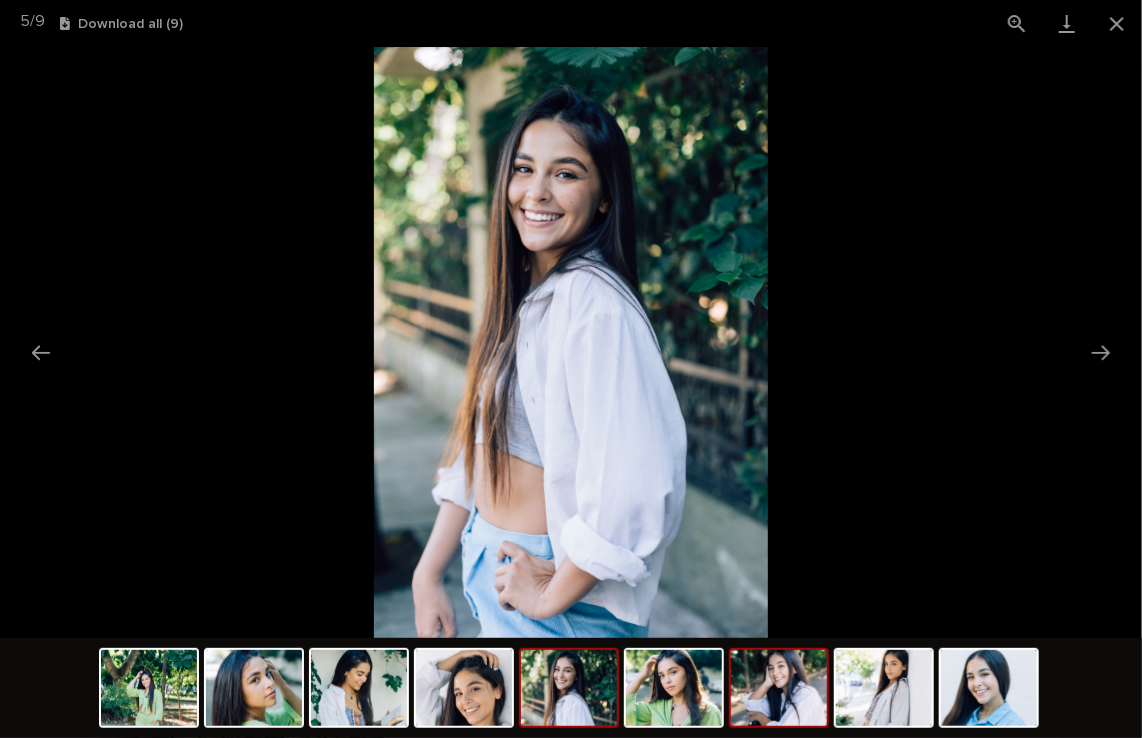click at bounding box center [779, 688] 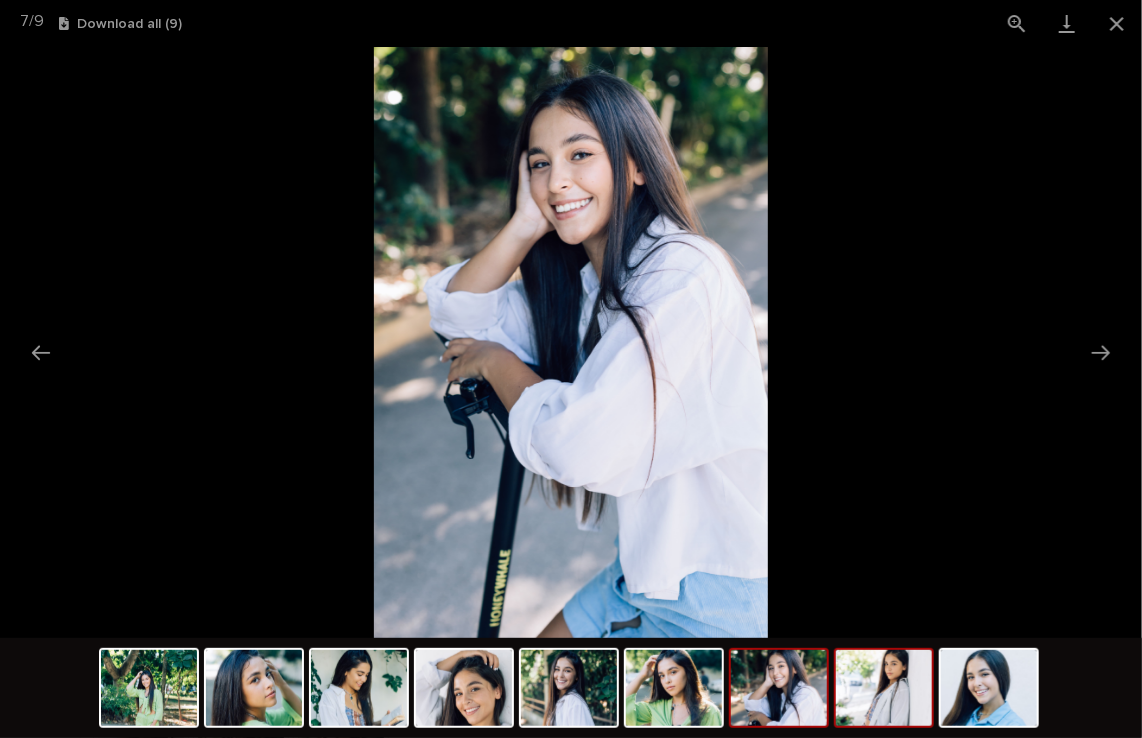 click at bounding box center (884, 688) 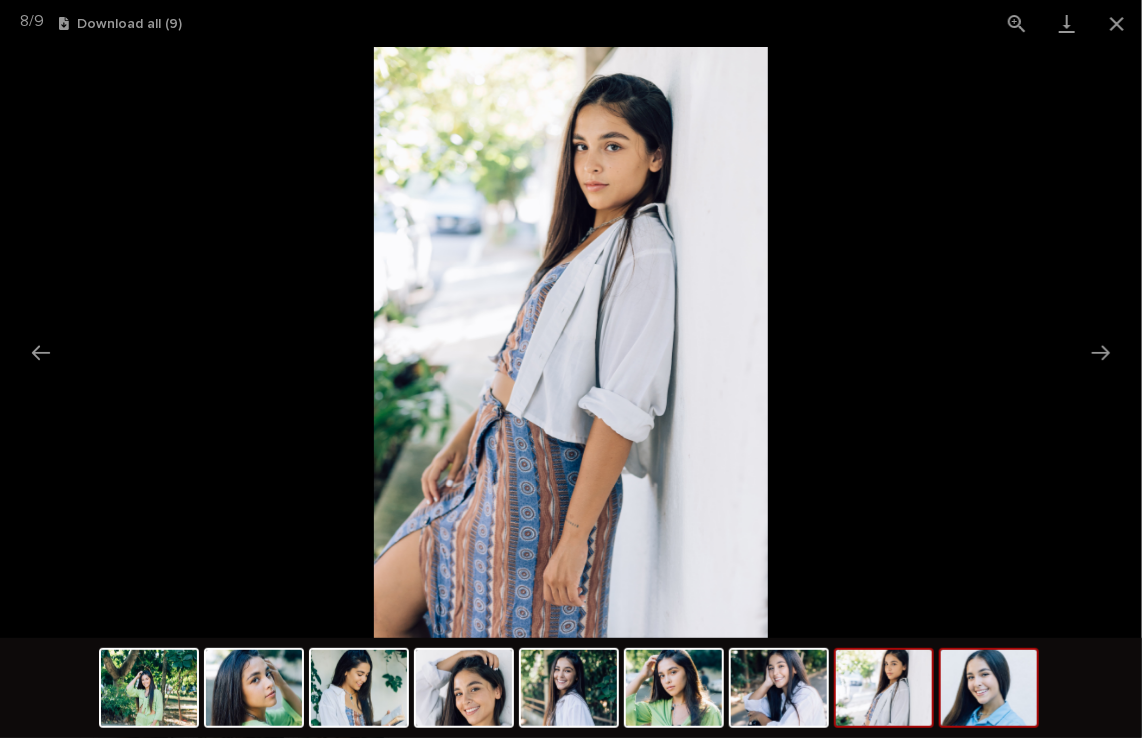 click at bounding box center (989, 688) 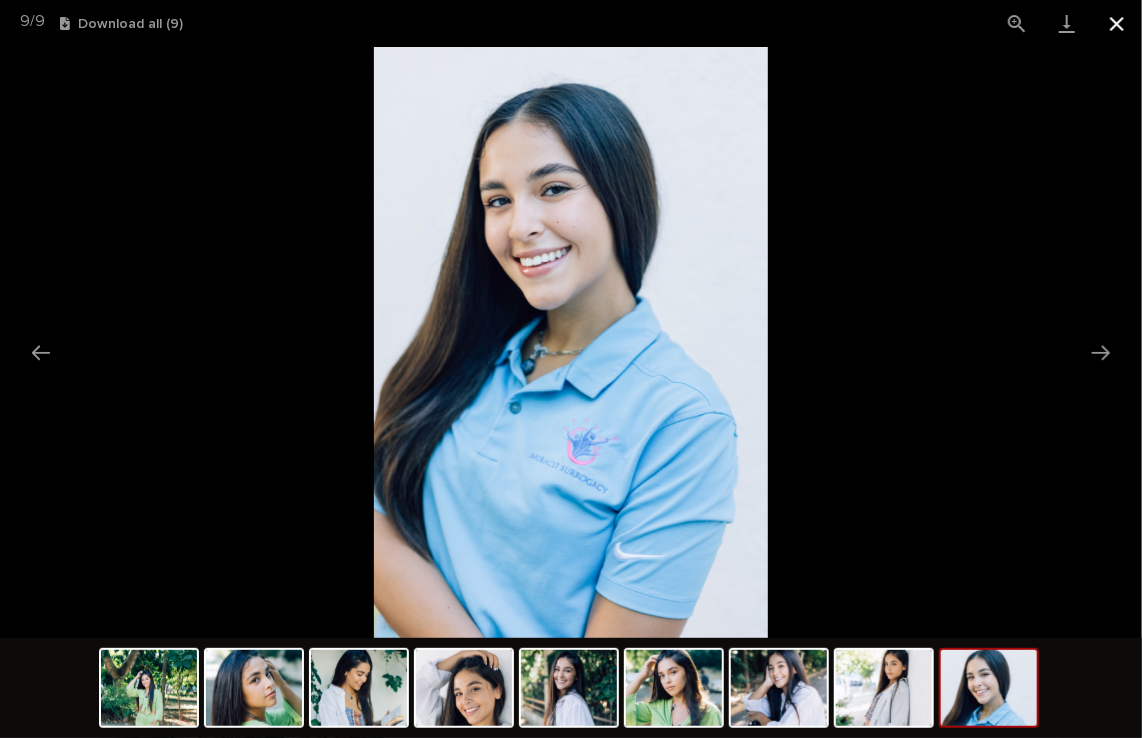 click at bounding box center [1117, 23] 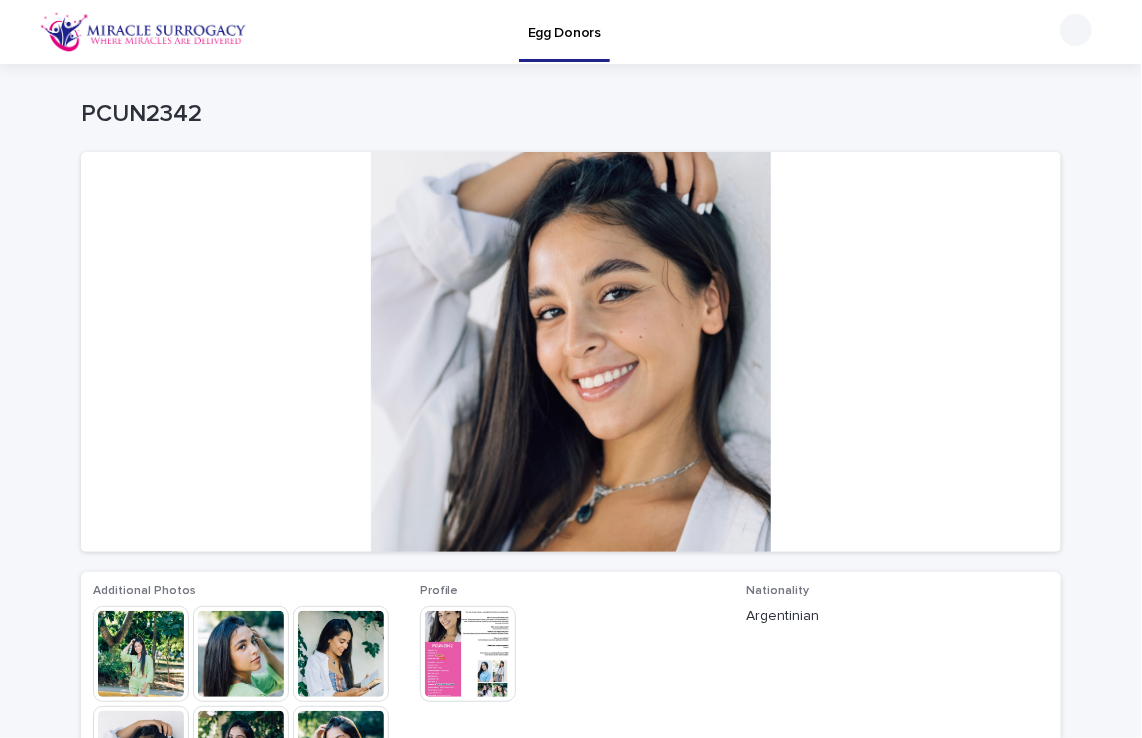 click at bounding box center [468, 654] 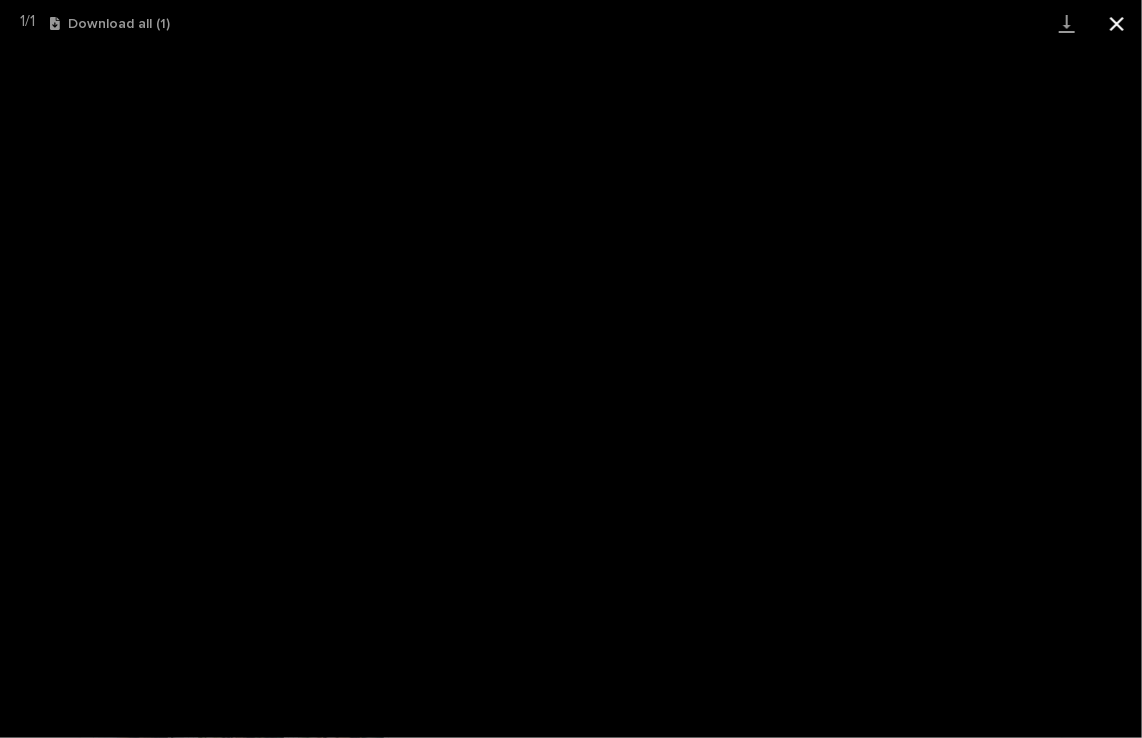 click at bounding box center [1117, 23] 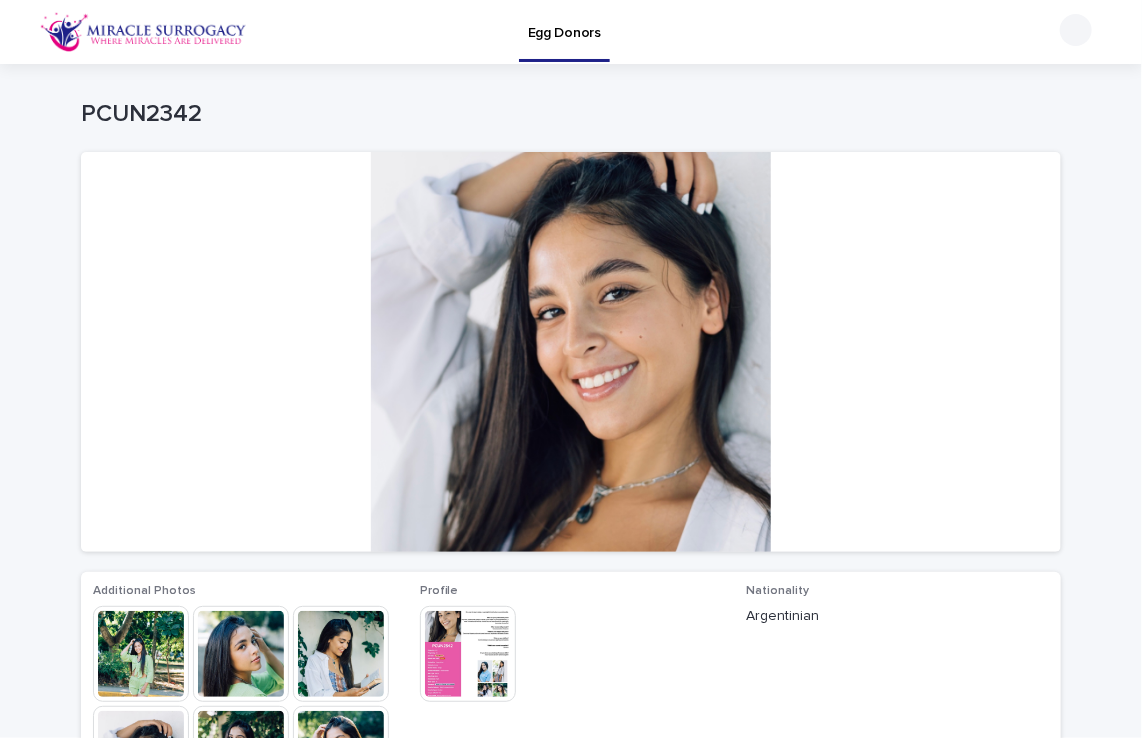 click on "Loading... Saving… Loading... Saving… PCUN2342 PCUN2342 Sorry, there was an error saving your record. Please try again. Please fill out the required fields below. Loading... Saving… Loading... Saving… Loading... Saving… Additional Photos This file cannot be opened Download File Profile This file cannot be opened Download File Nationality [NATIONALITY] Frozen Eggs or Retrieval Required Frozen Eggs What is your eye color? Light Brown Age [AGE] Blood Type A- How tall are you? (m) [NUMBER] What is your natural hair color? Brown Hair Type Wavy Body Type Slim Handedness Right Favorite Subjects Digital communication  Are you athetlic? Yes Highest Education Level Bachelor's Degree (or in process)" at bounding box center (571, 723) 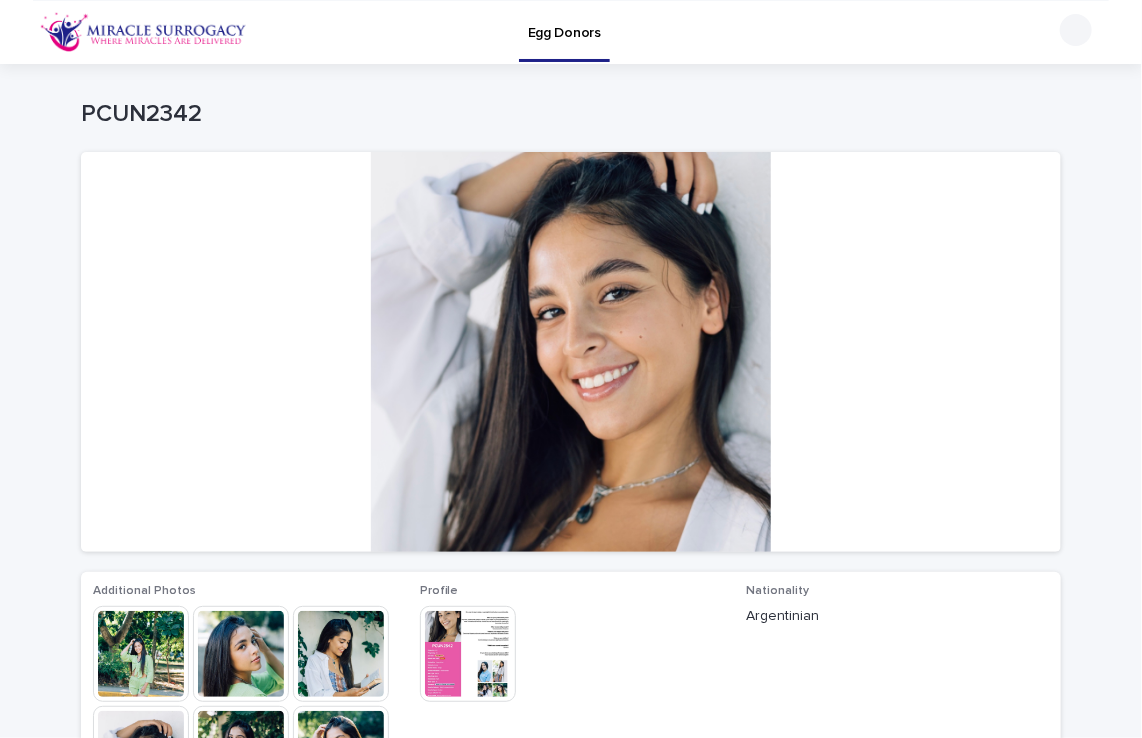 scroll, scrollTop: 0, scrollLeft: 0, axis: both 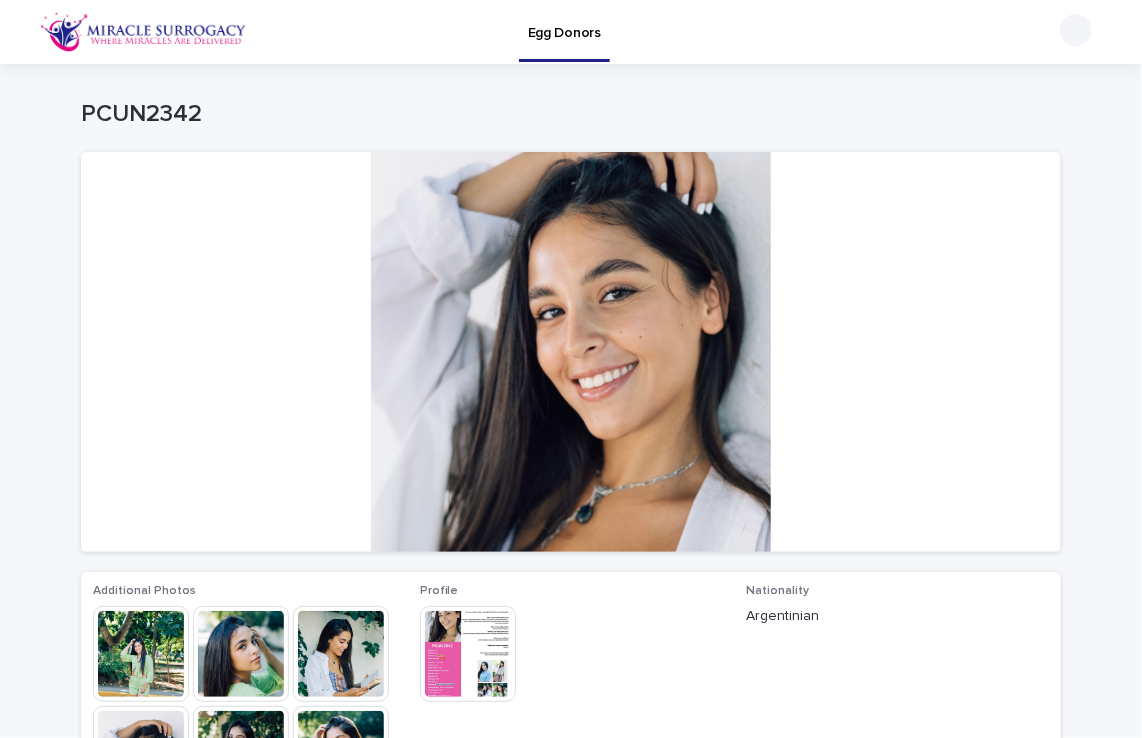 click at bounding box center [241, 654] 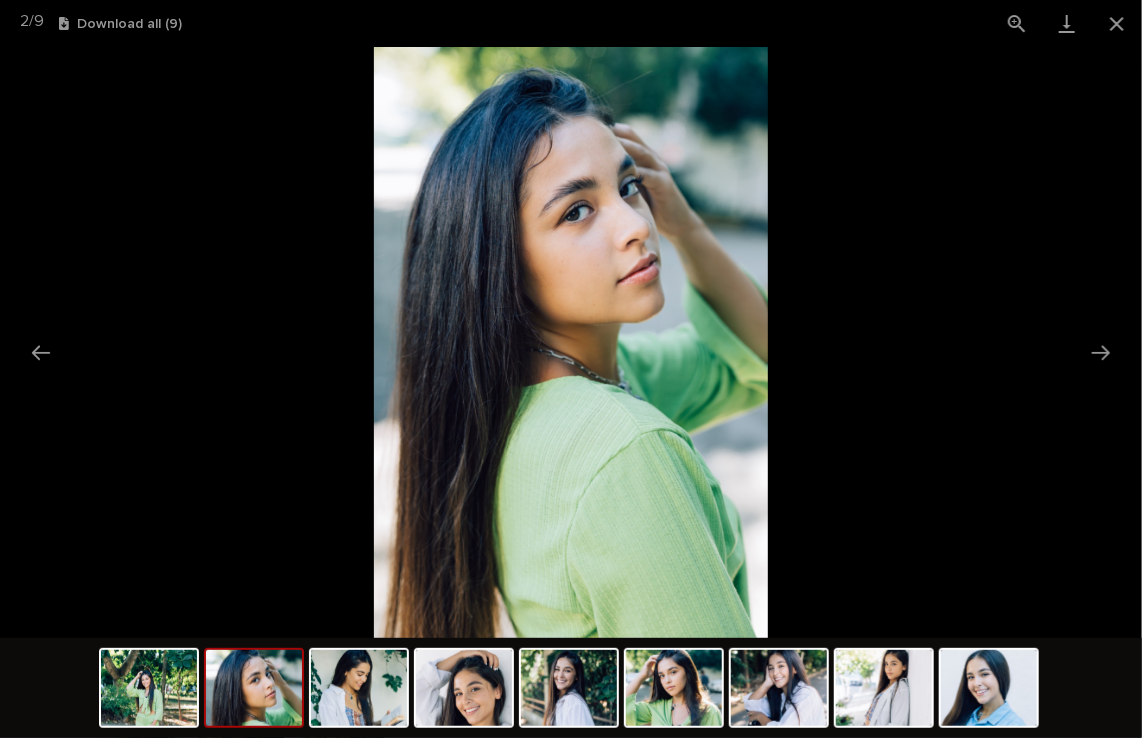 click at bounding box center [254, 688] 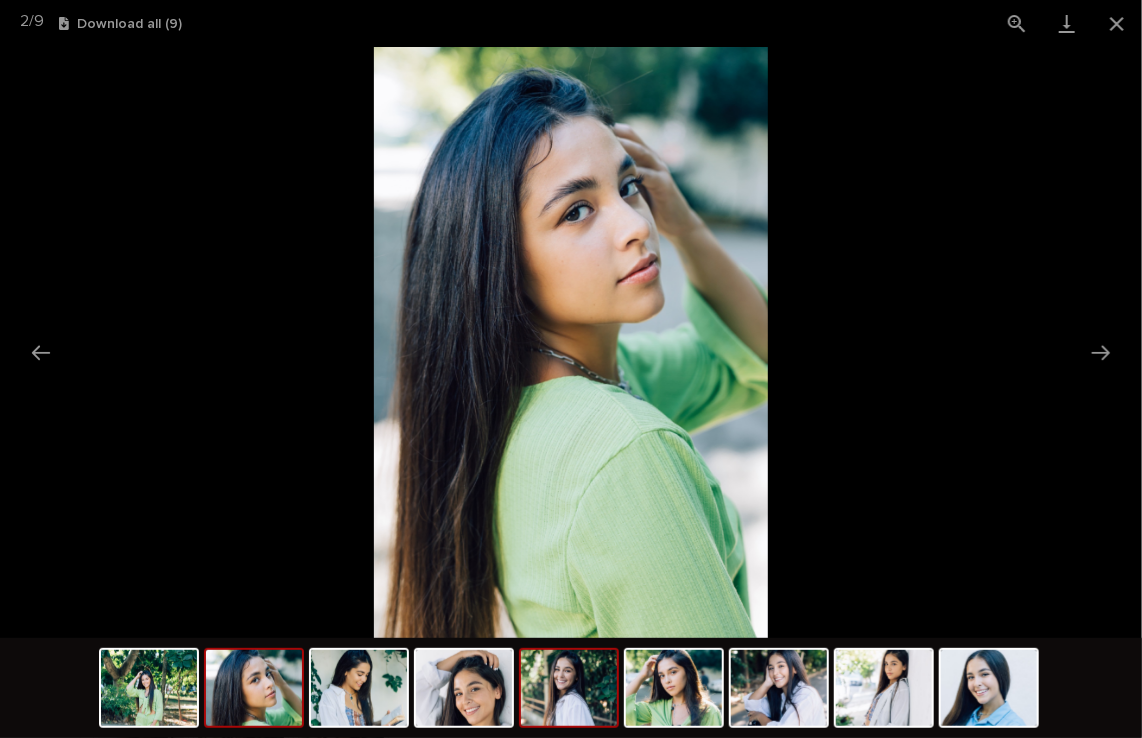 click at bounding box center [569, 688] 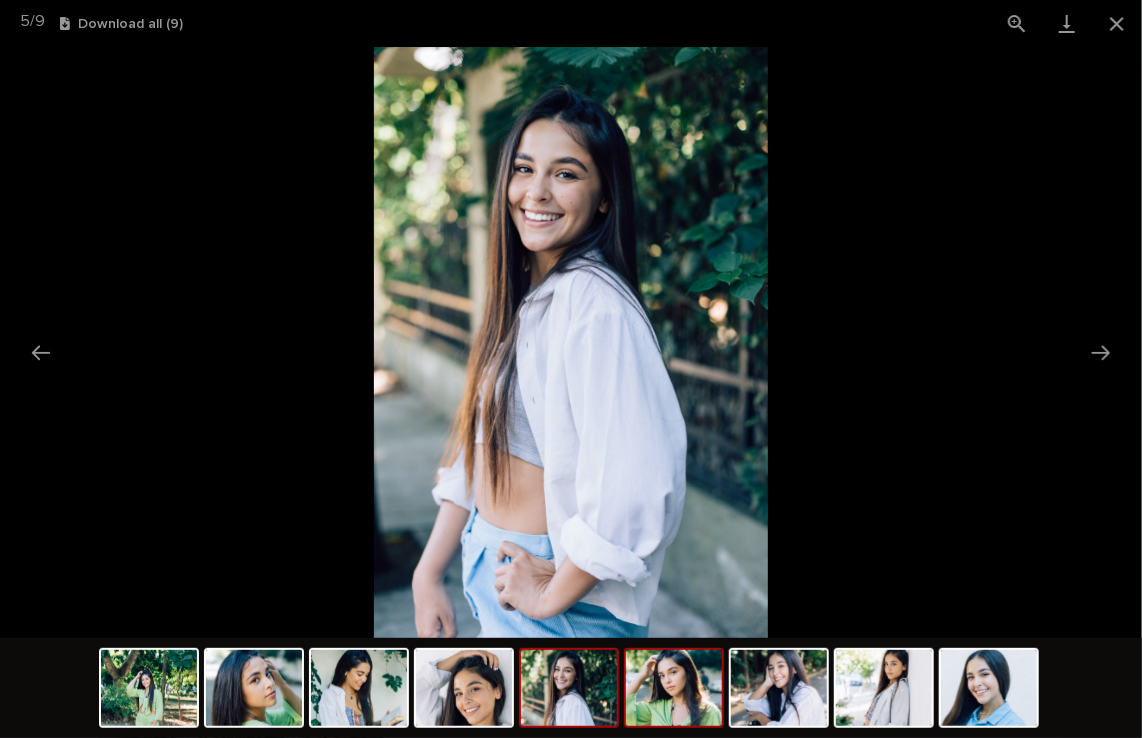 click at bounding box center [674, 688] 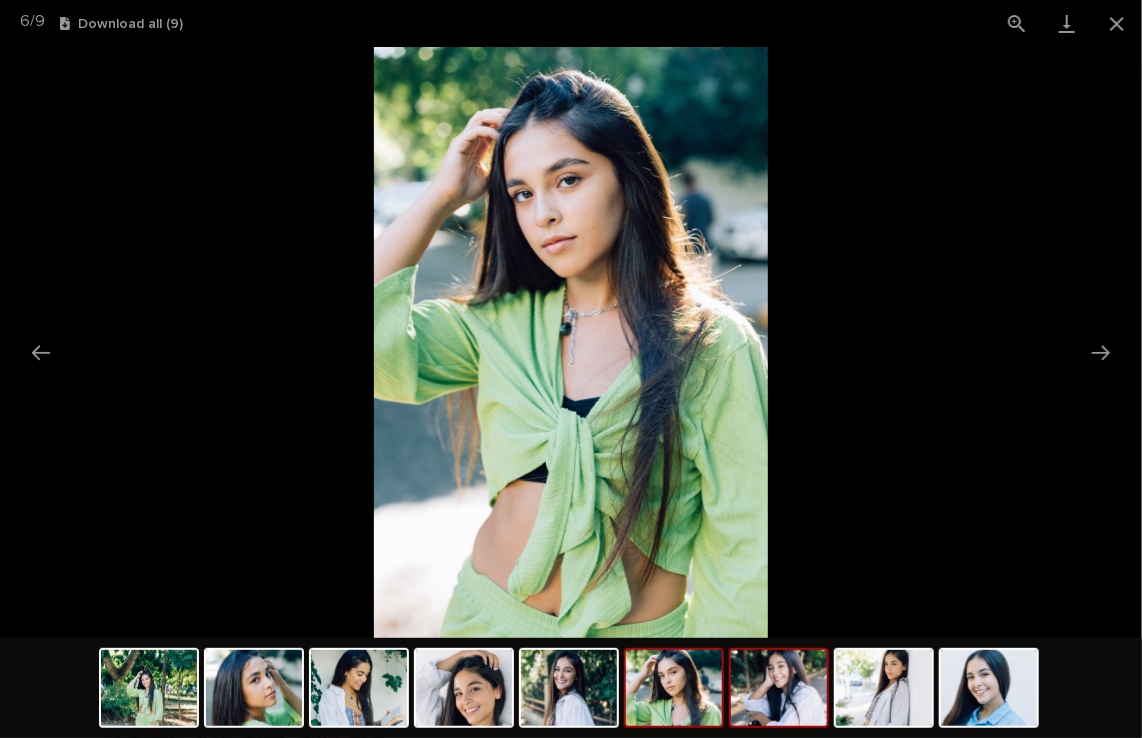 click at bounding box center (779, 688) 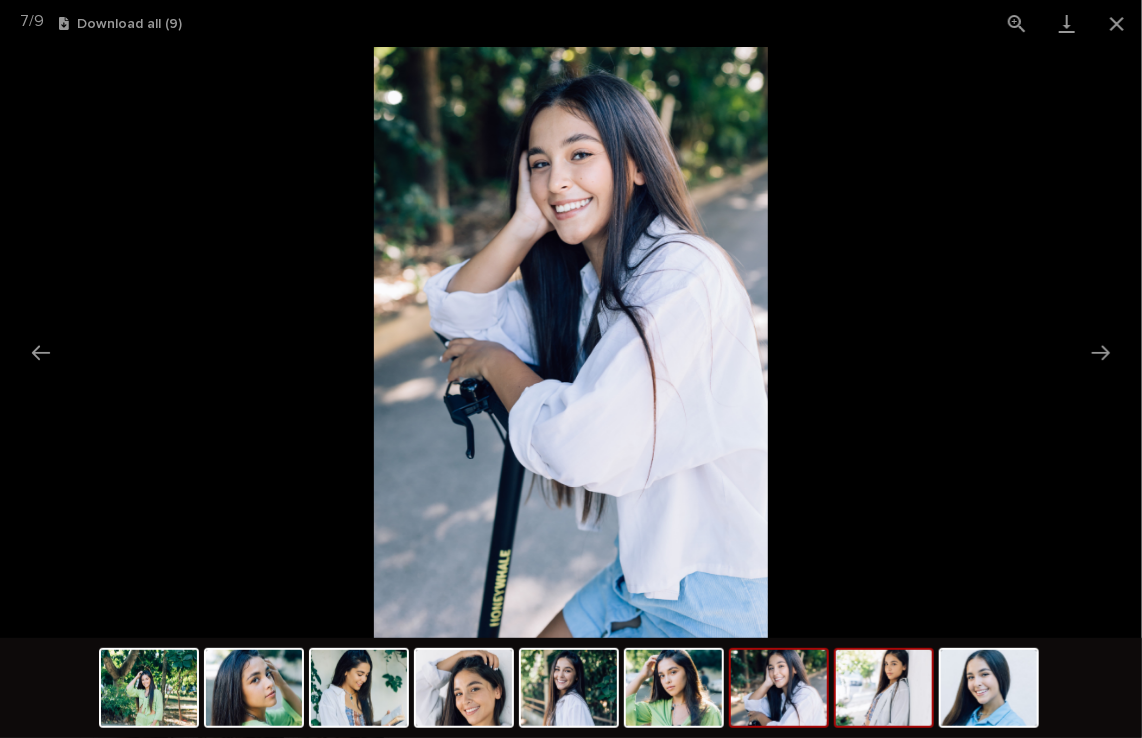 click at bounding box center (884, 688) 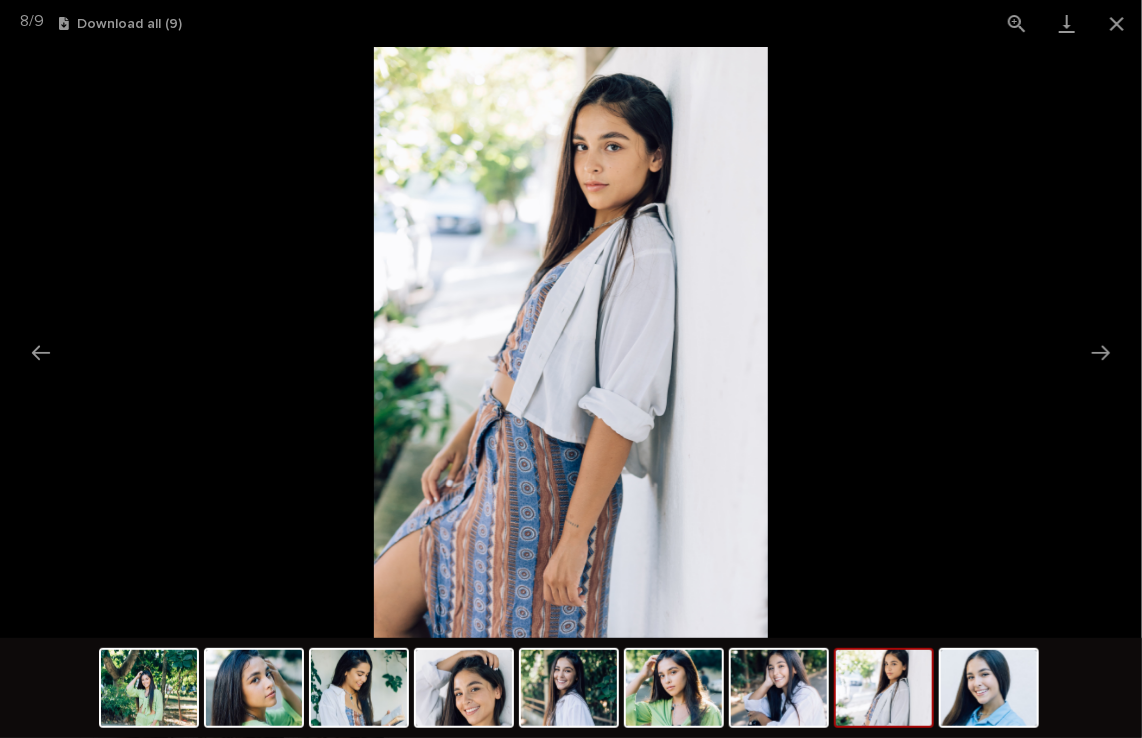 click at bounding box center [884, 688] 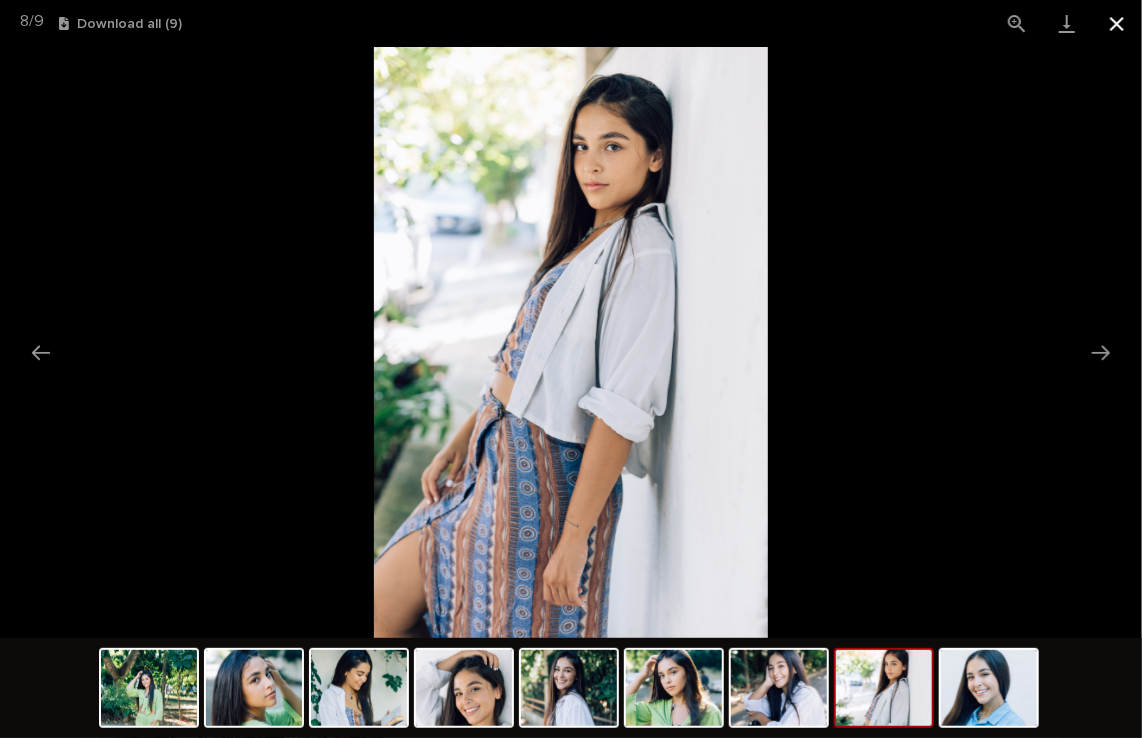 click at bounding box center [1117, 23] 